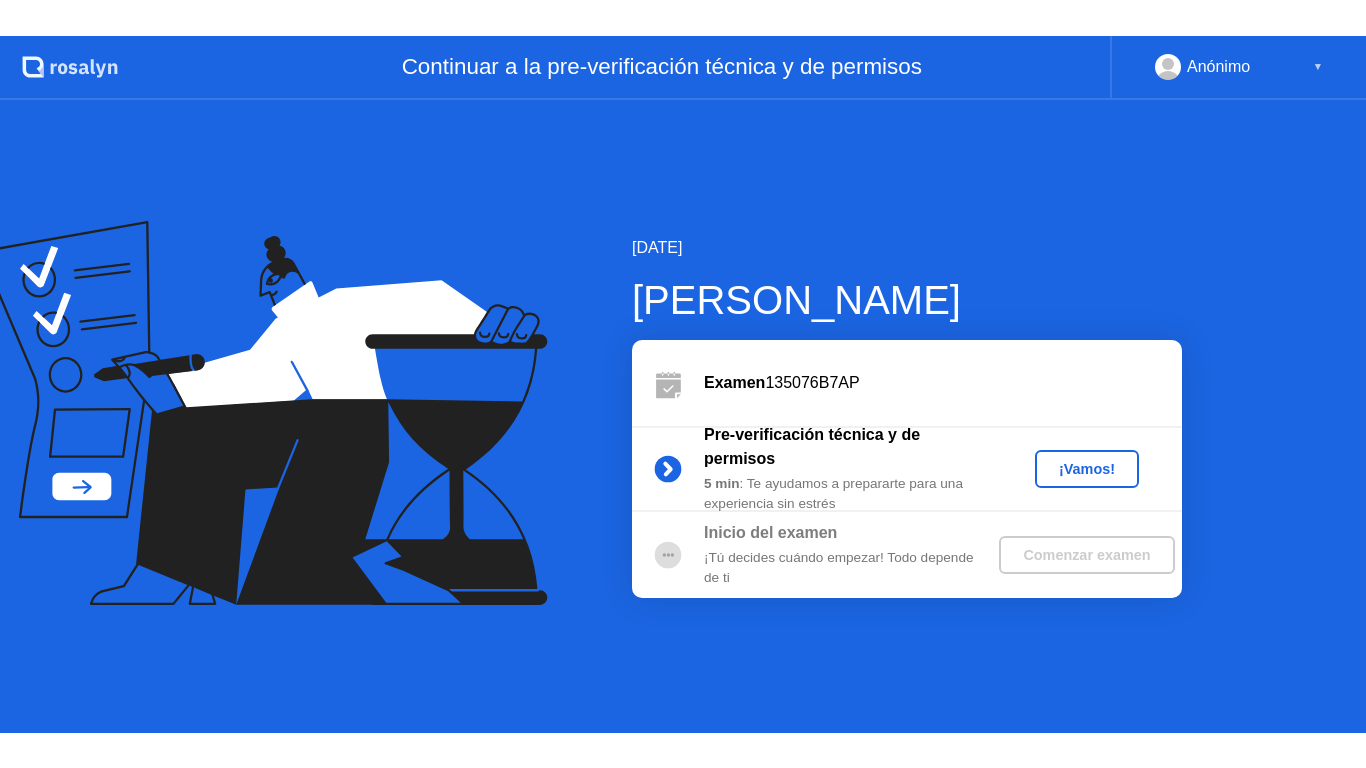 scroll, scrollTop: 0, scrollLeft: 0, axis: both 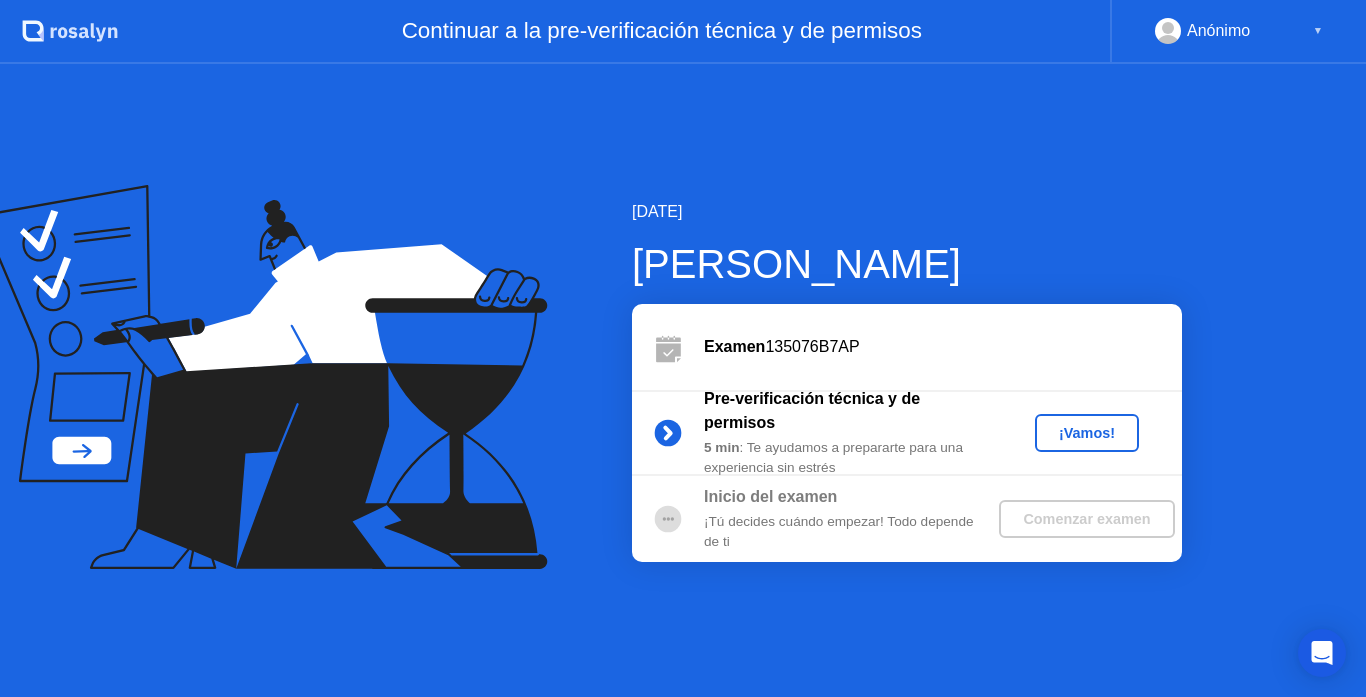 click on "¡Vamos!" 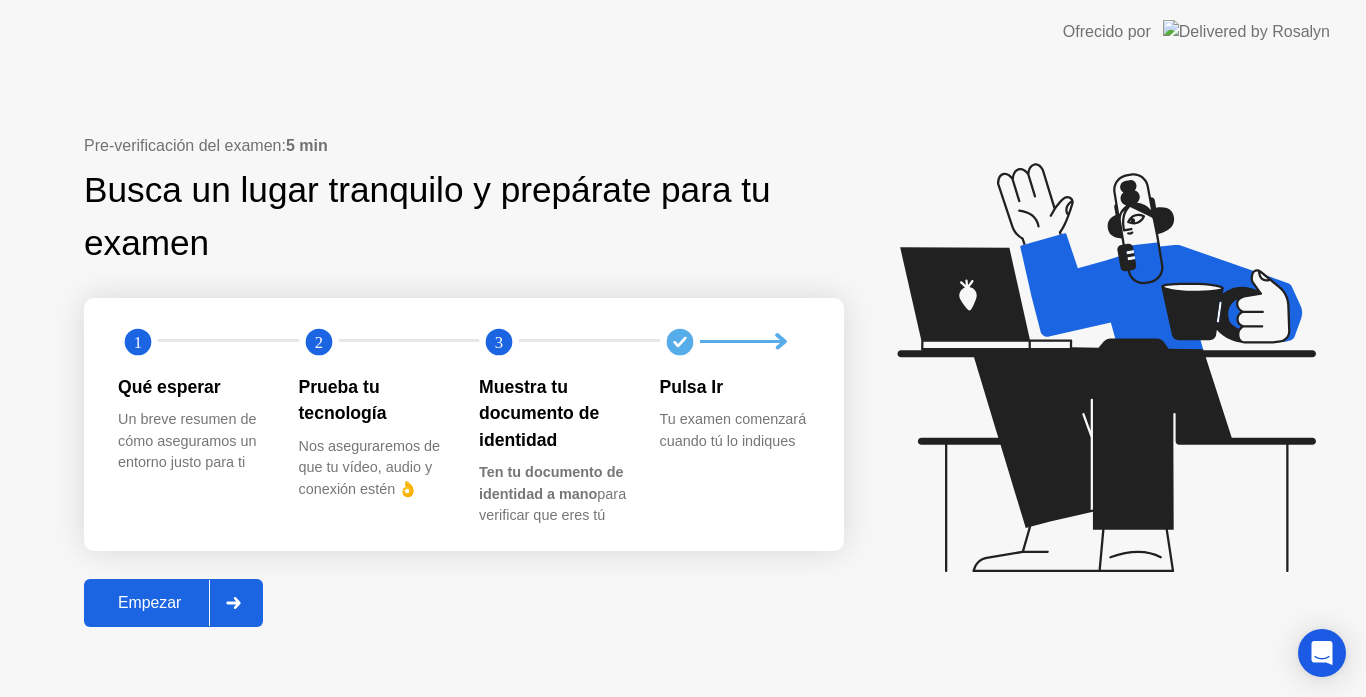 click on "Empezar" 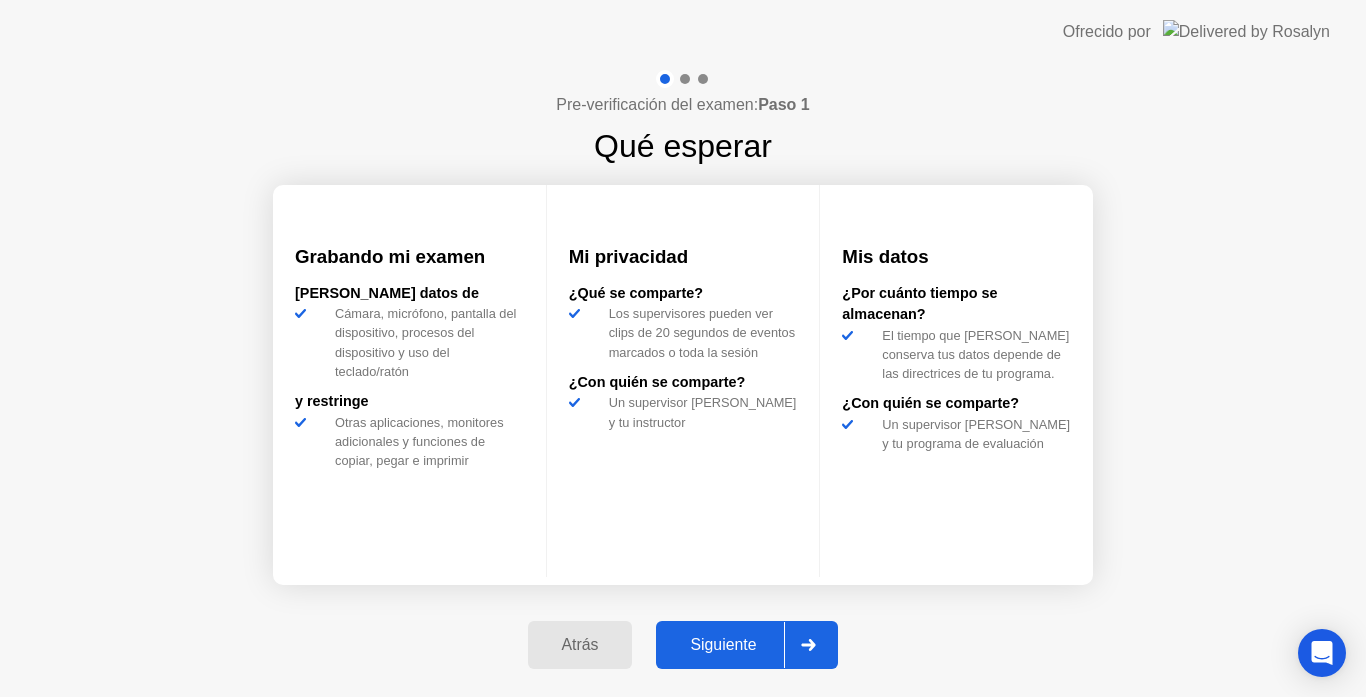 click on "Siguiente" 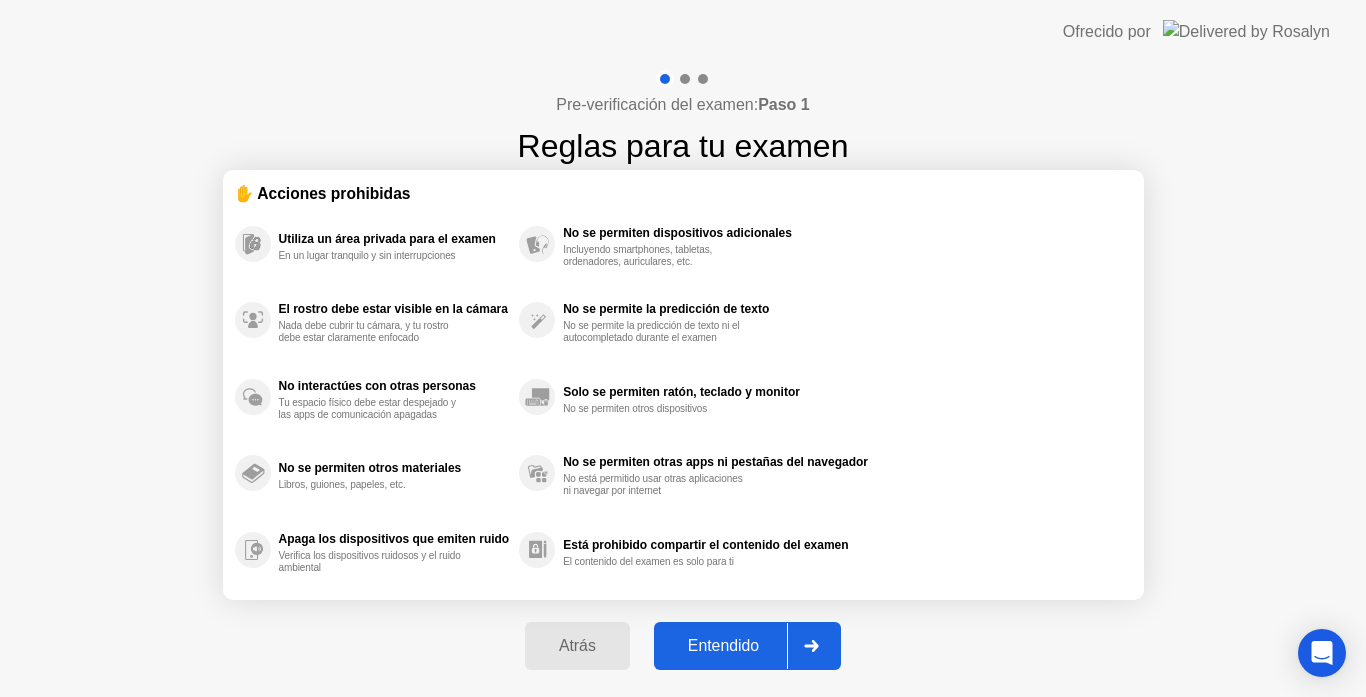 click on "Entendido" 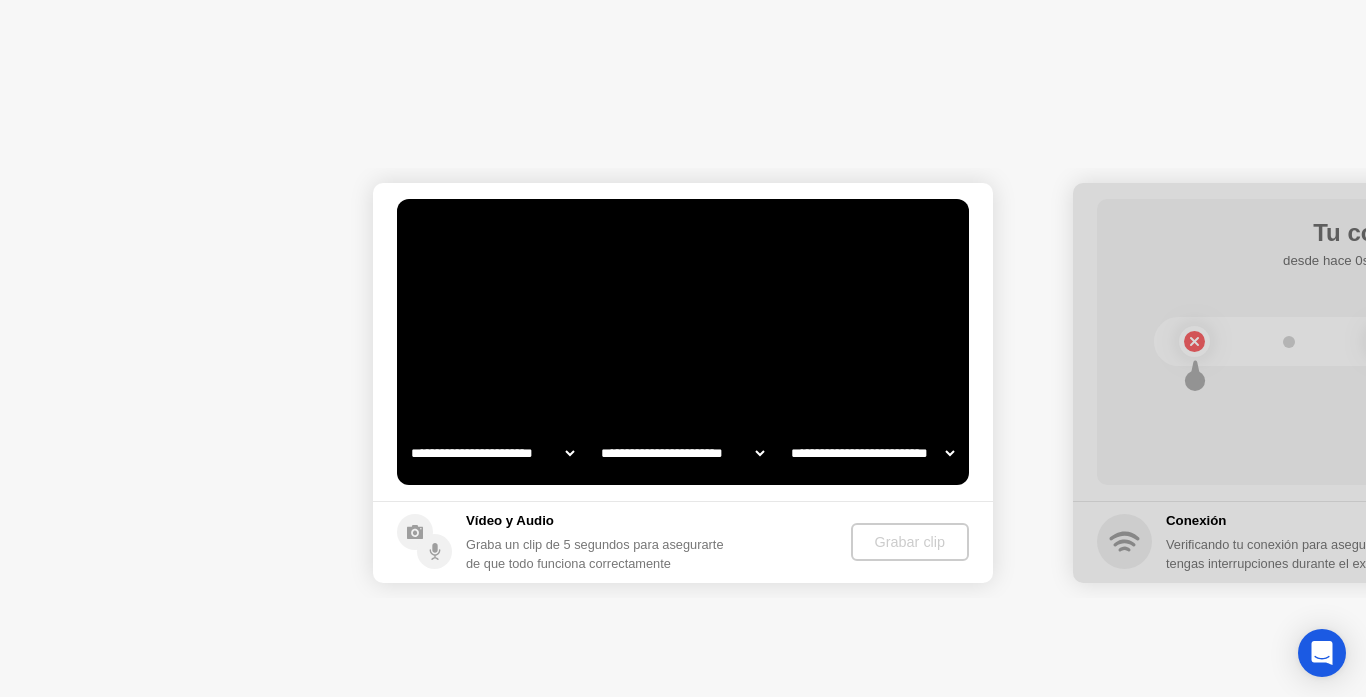 select on "**********" 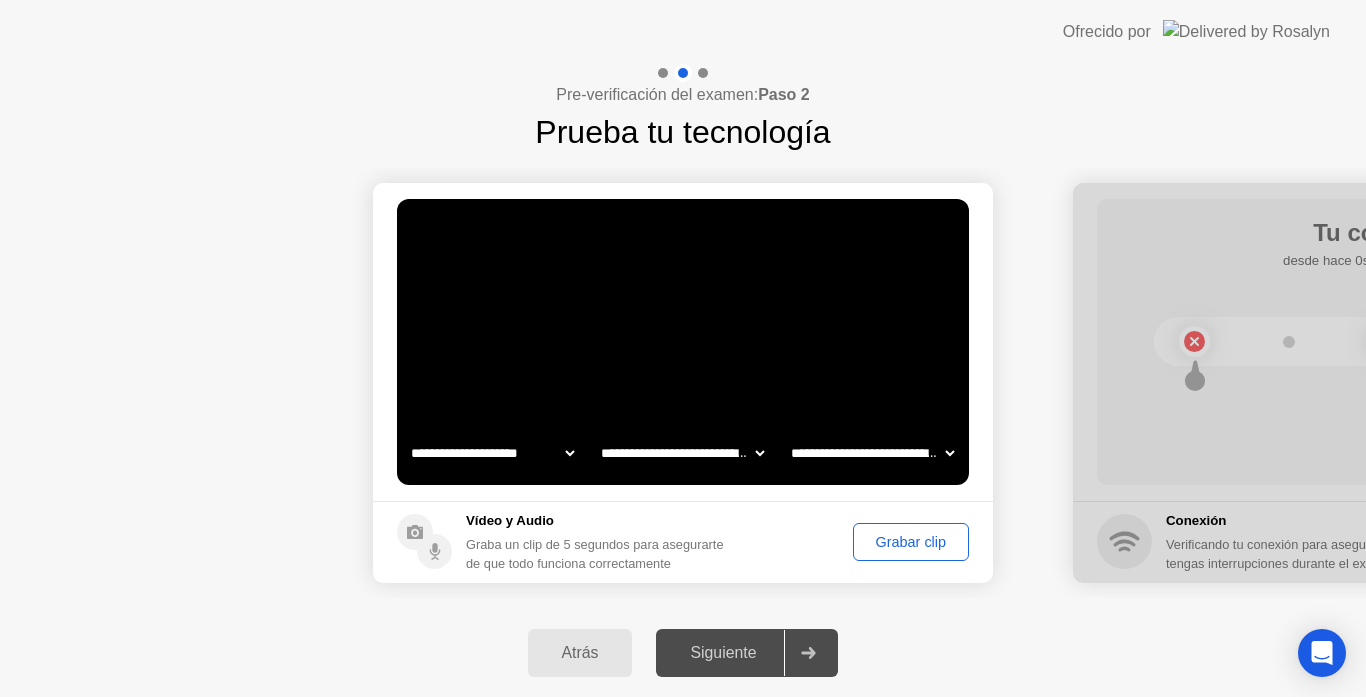 click on "Siguiente" 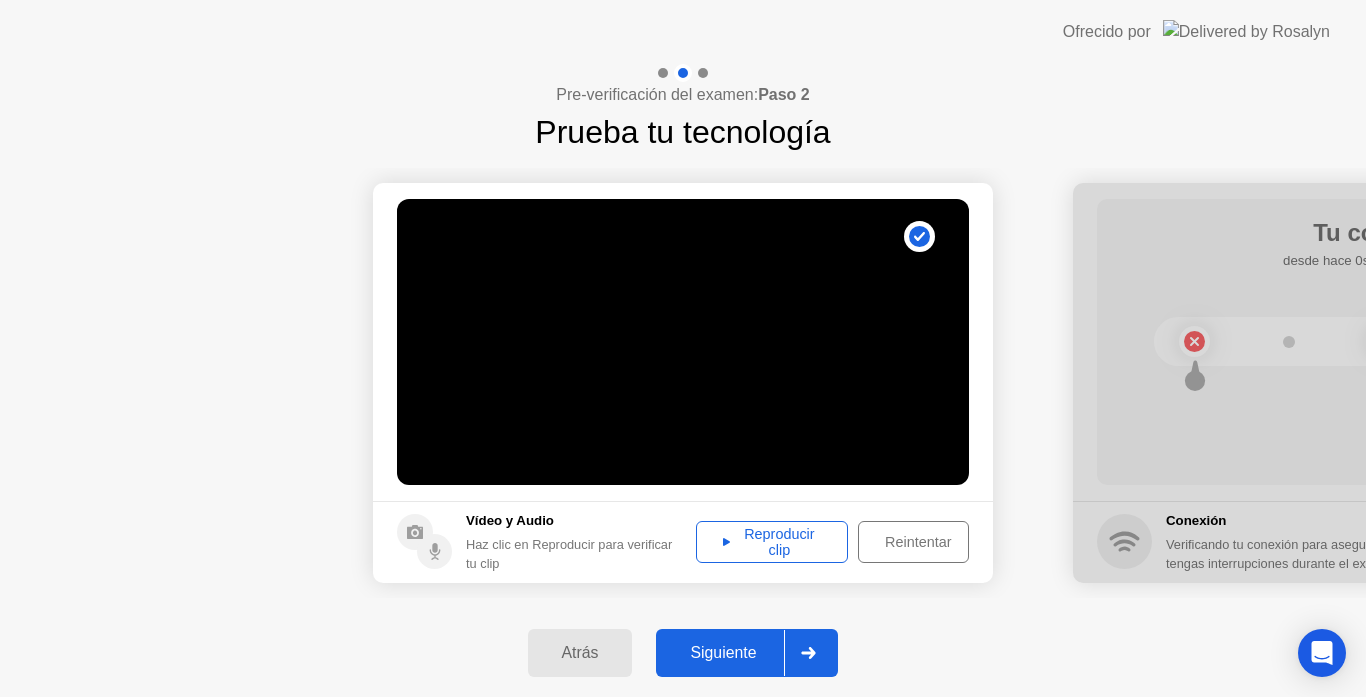 click on "Reproducir clip" 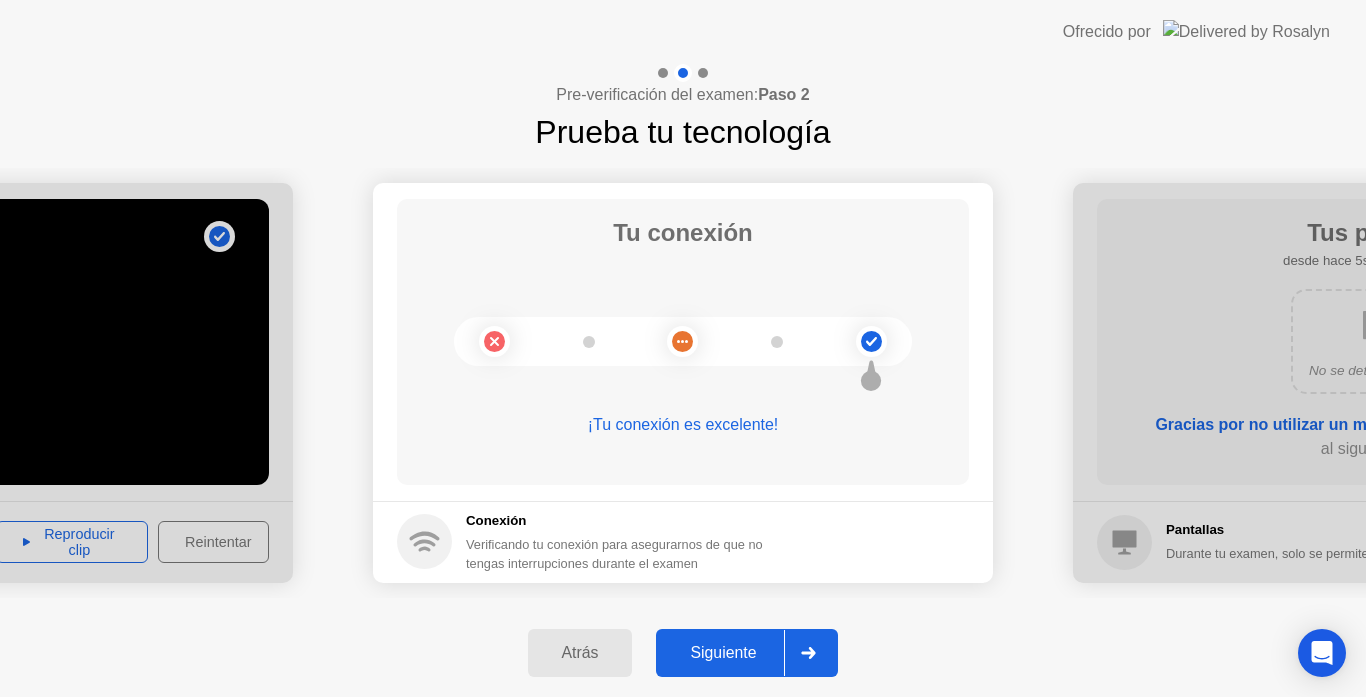 click 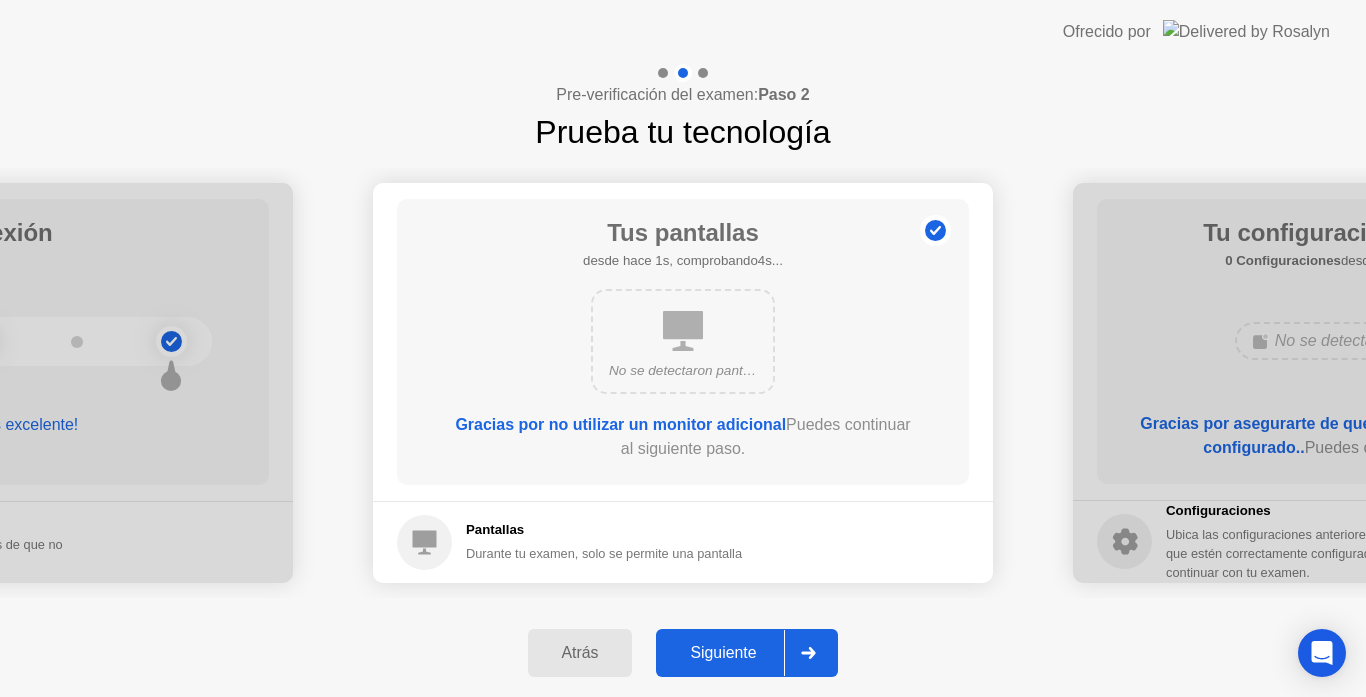 click 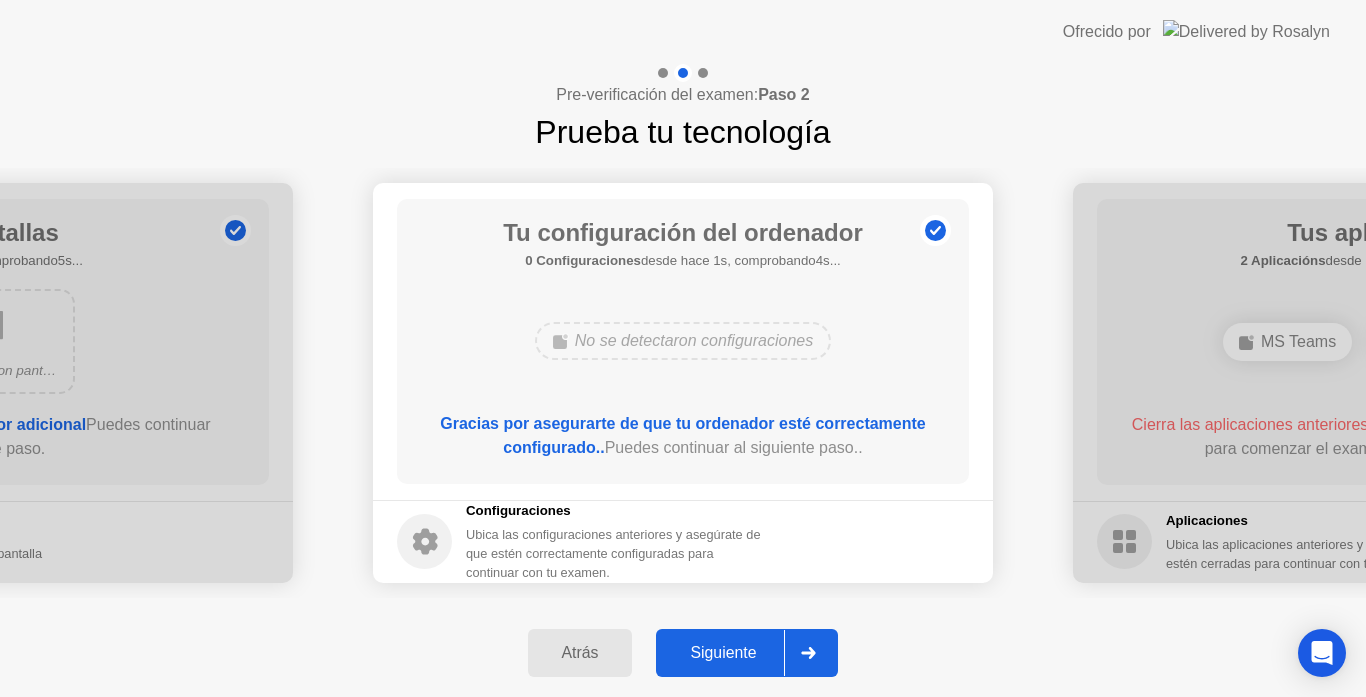 click 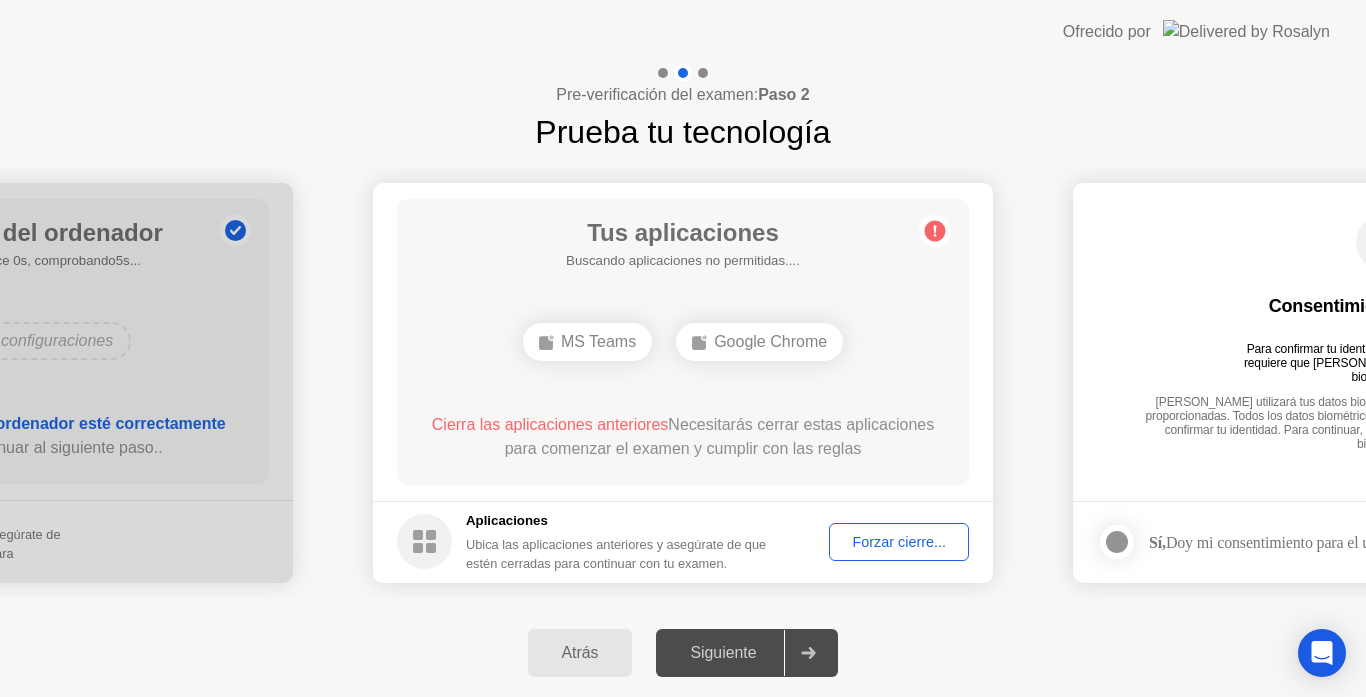 click on "Atrás Siguiente" 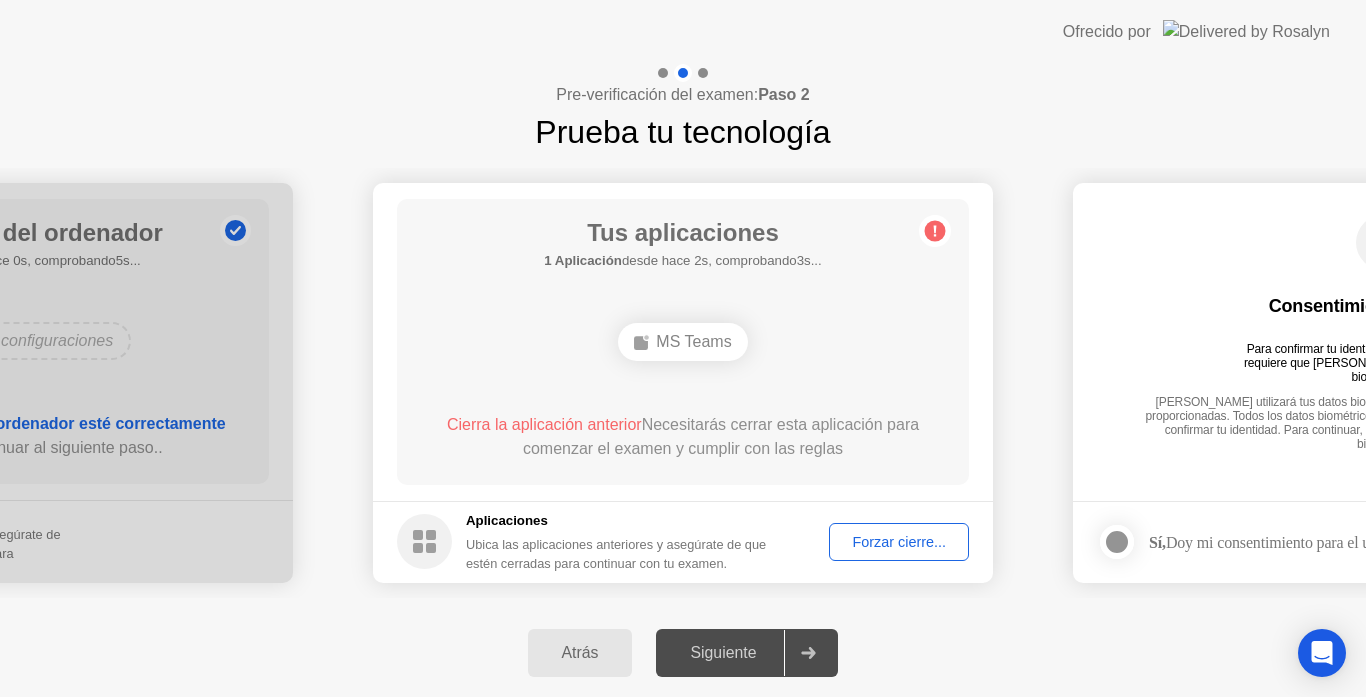 click on "Forzar cierre..." 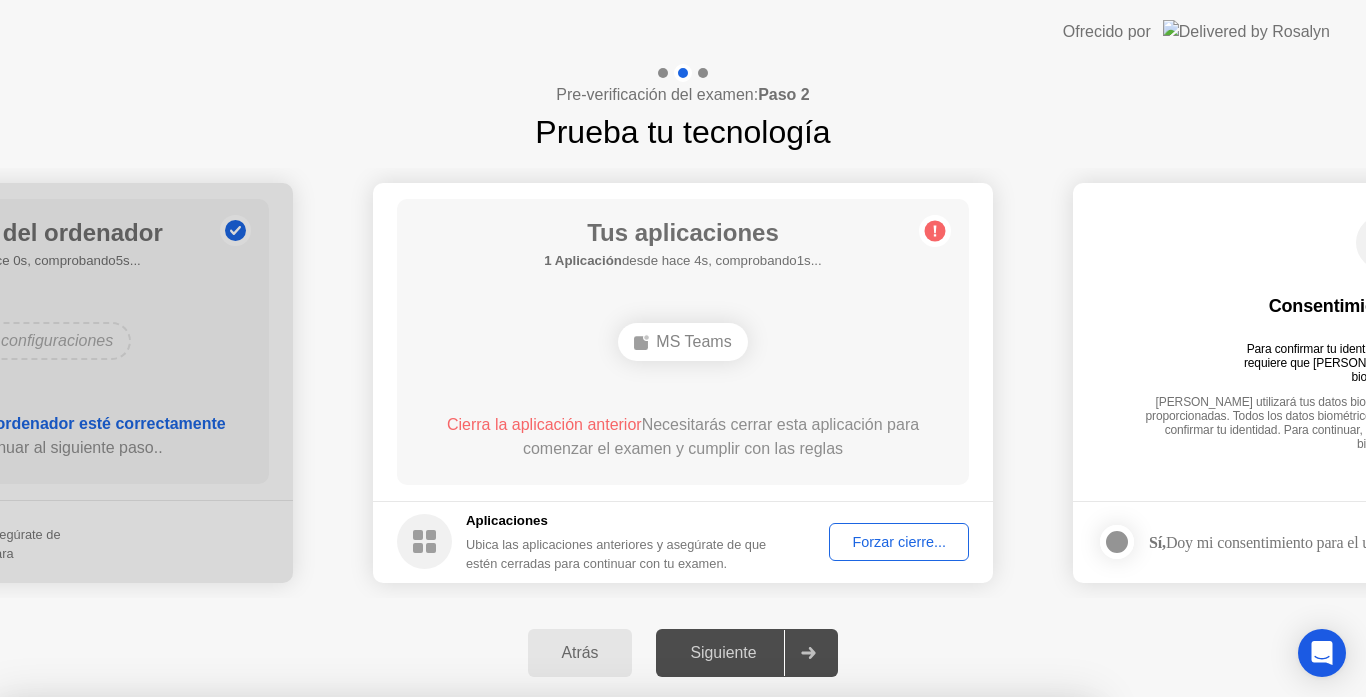 click on "Confirmar" at bounding box center (620, 973) 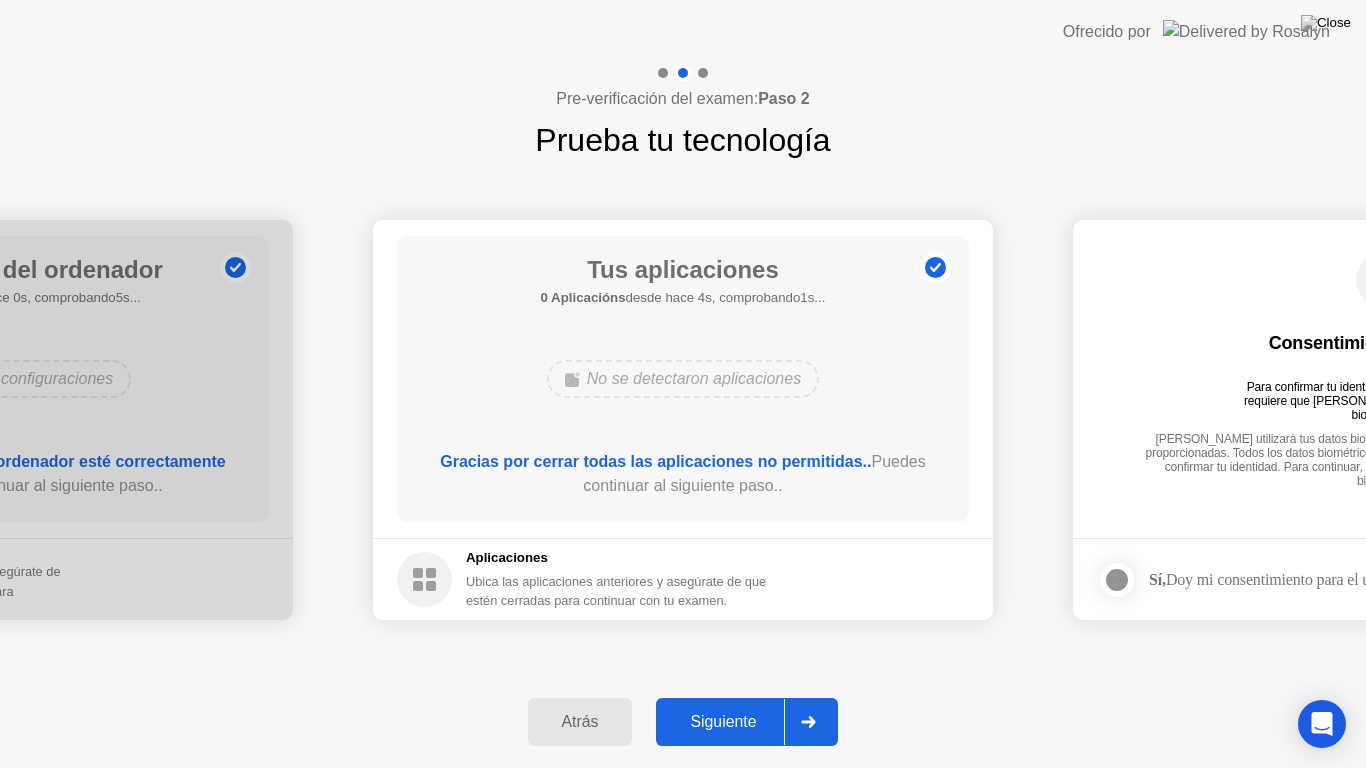 click on "Siguiente" 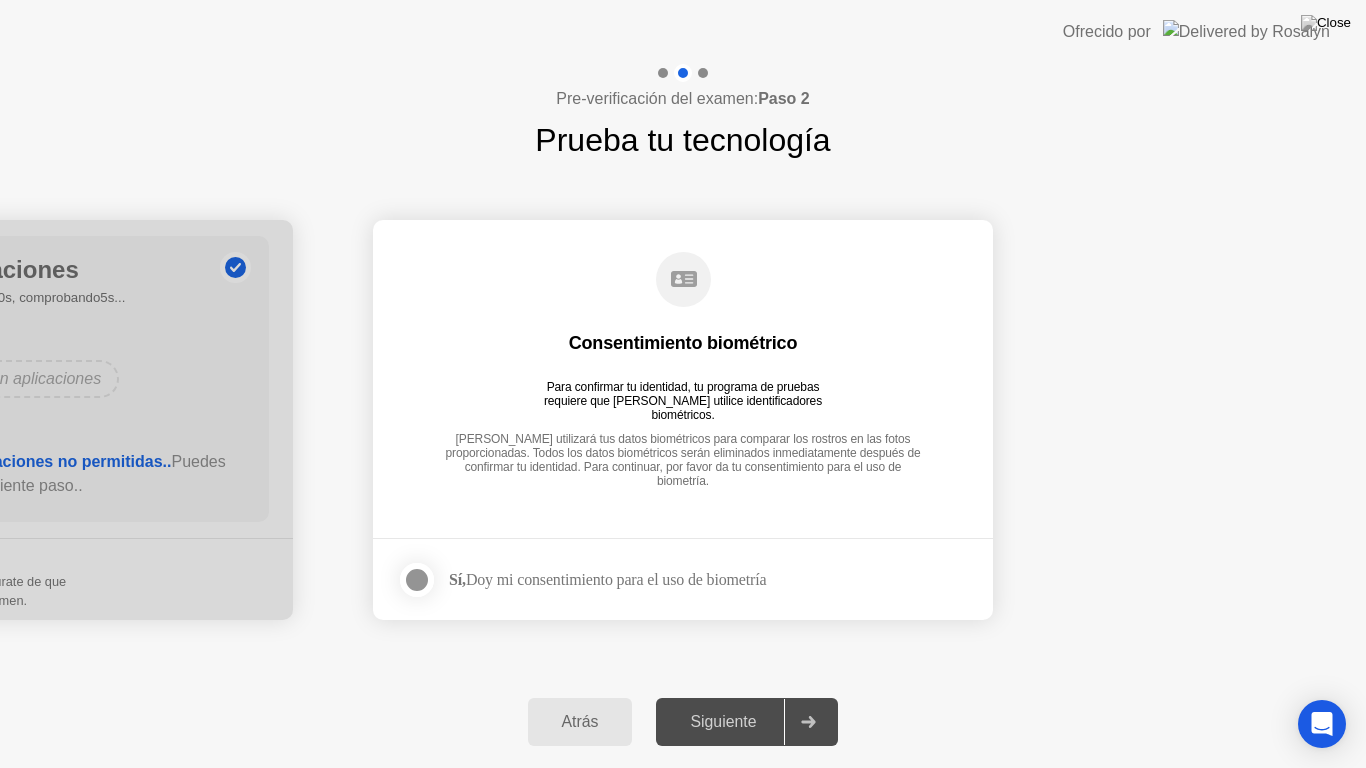 click on "Siguiente" 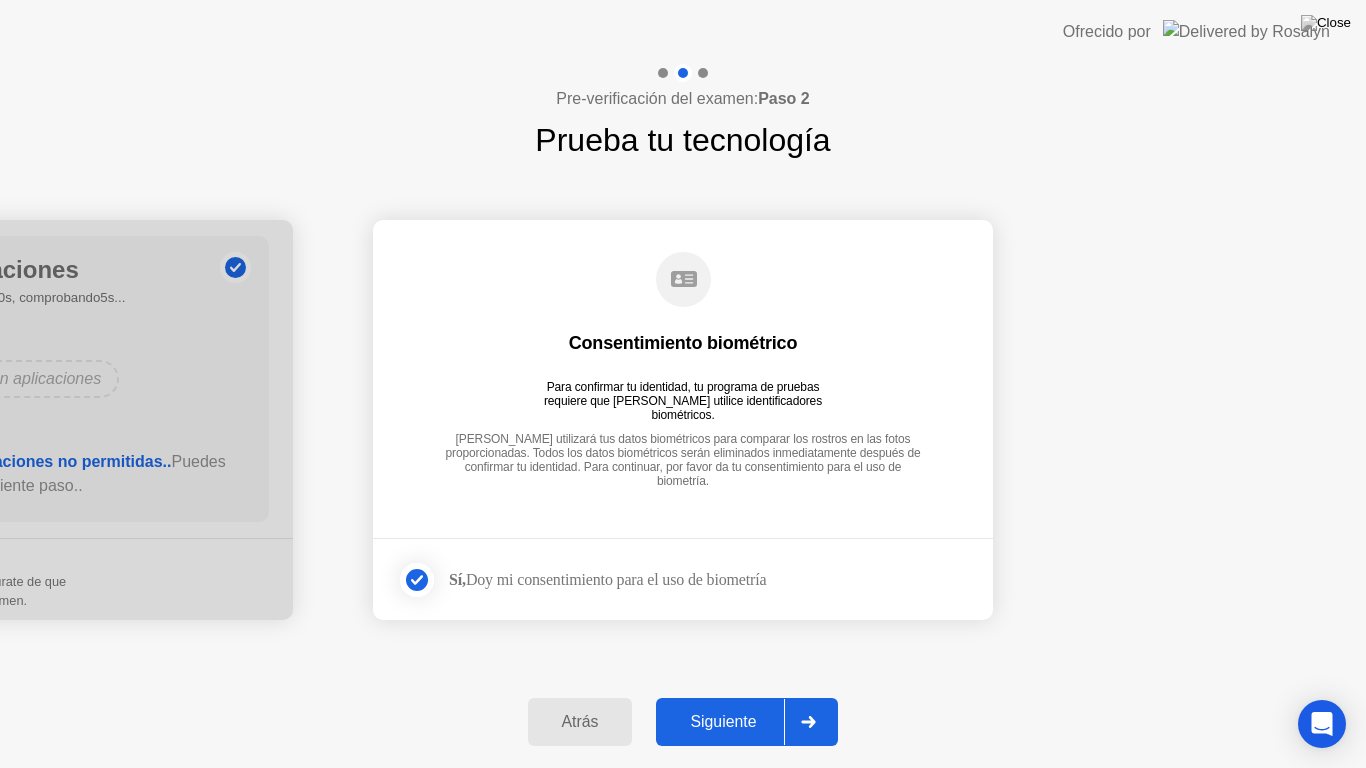 click on "Siguiente" 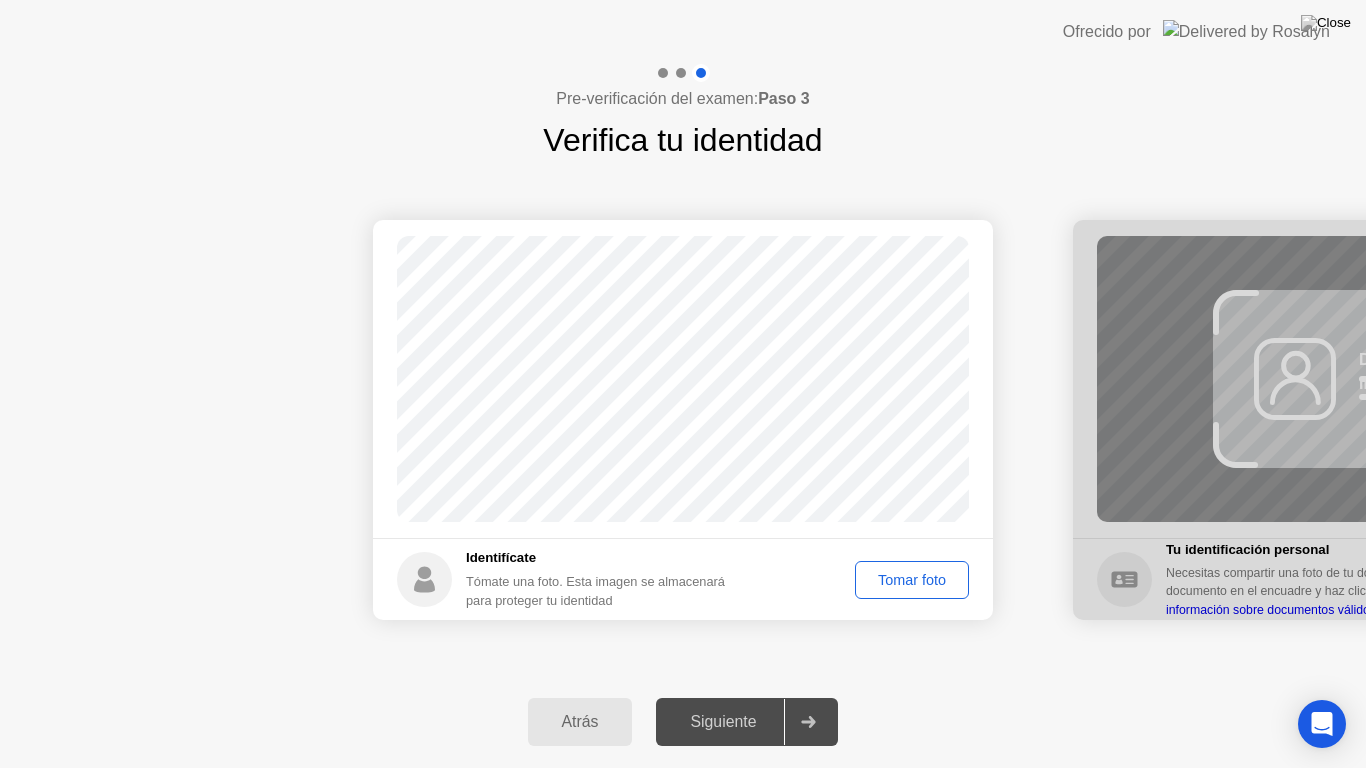 click on "Tomar foto" 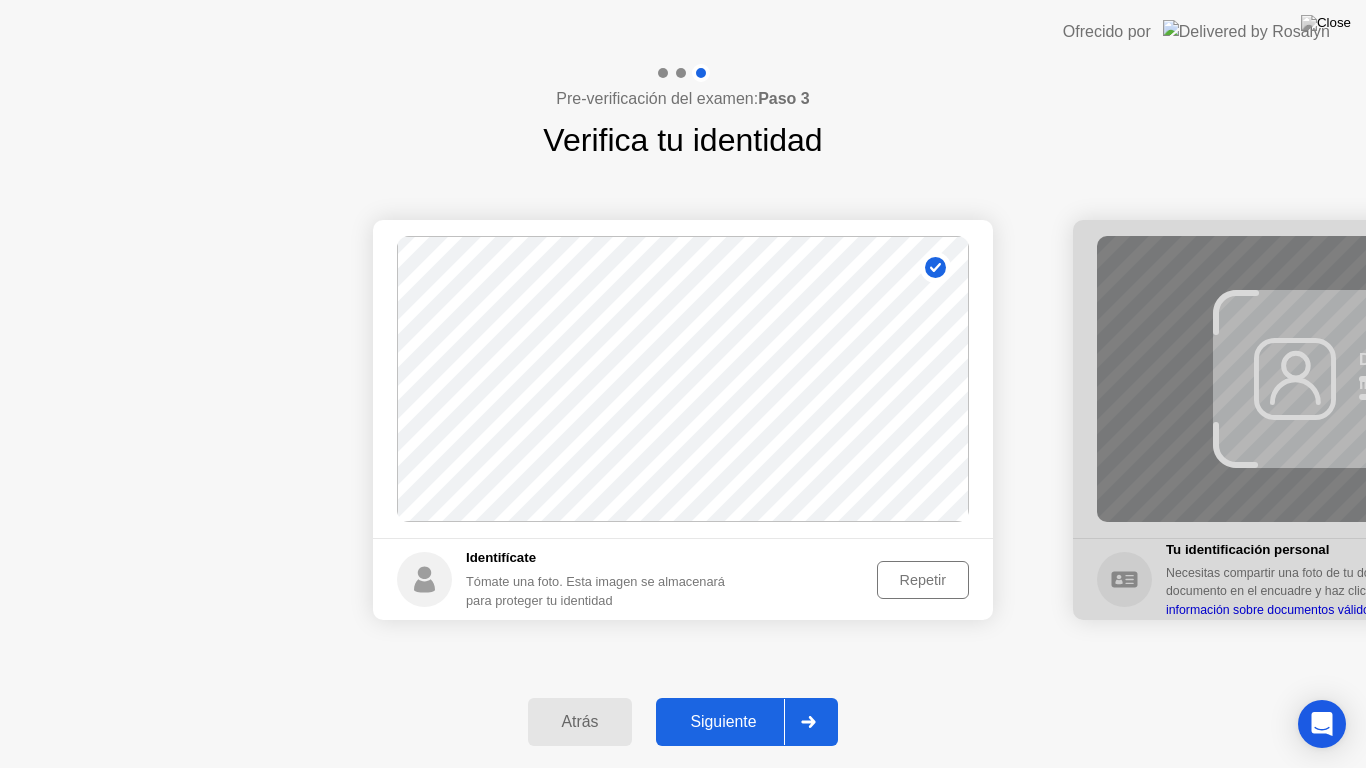 click on "Siguiente" 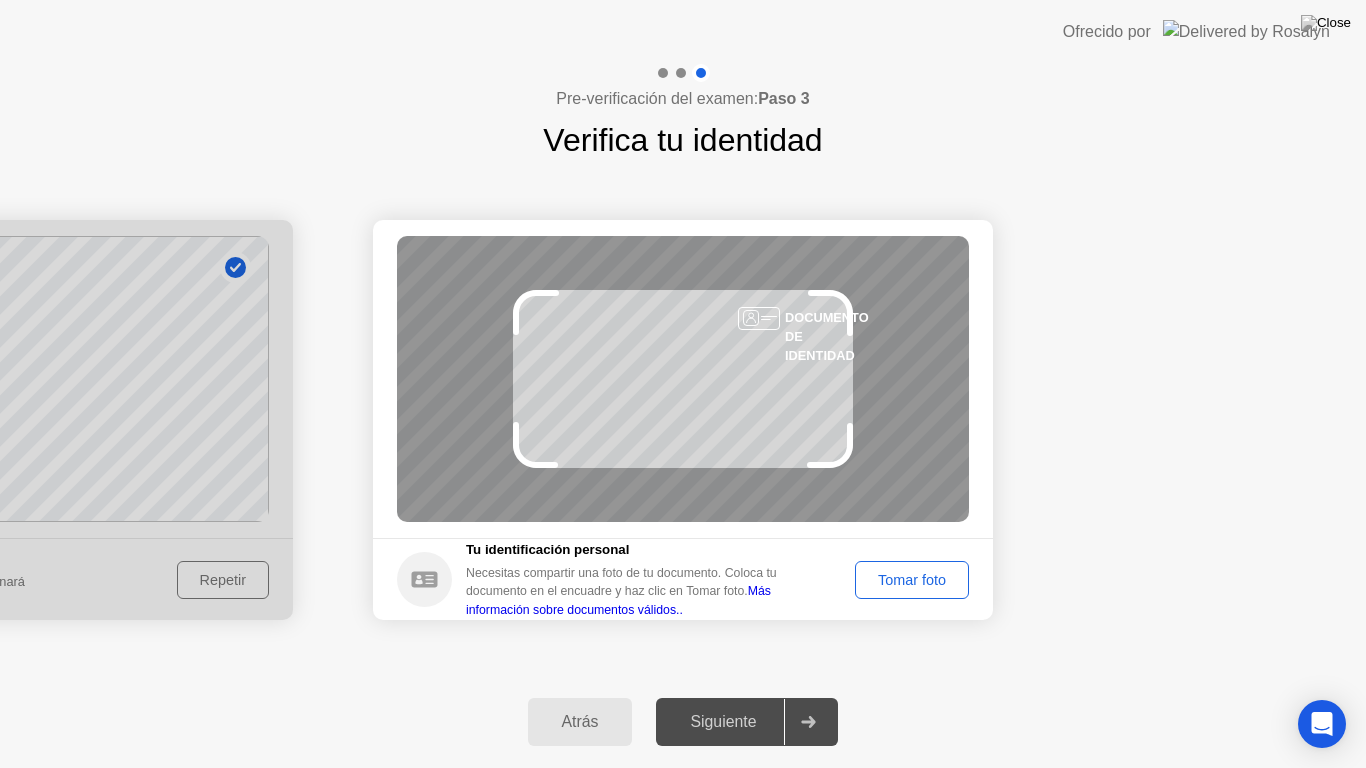 click on "Tomar foto" 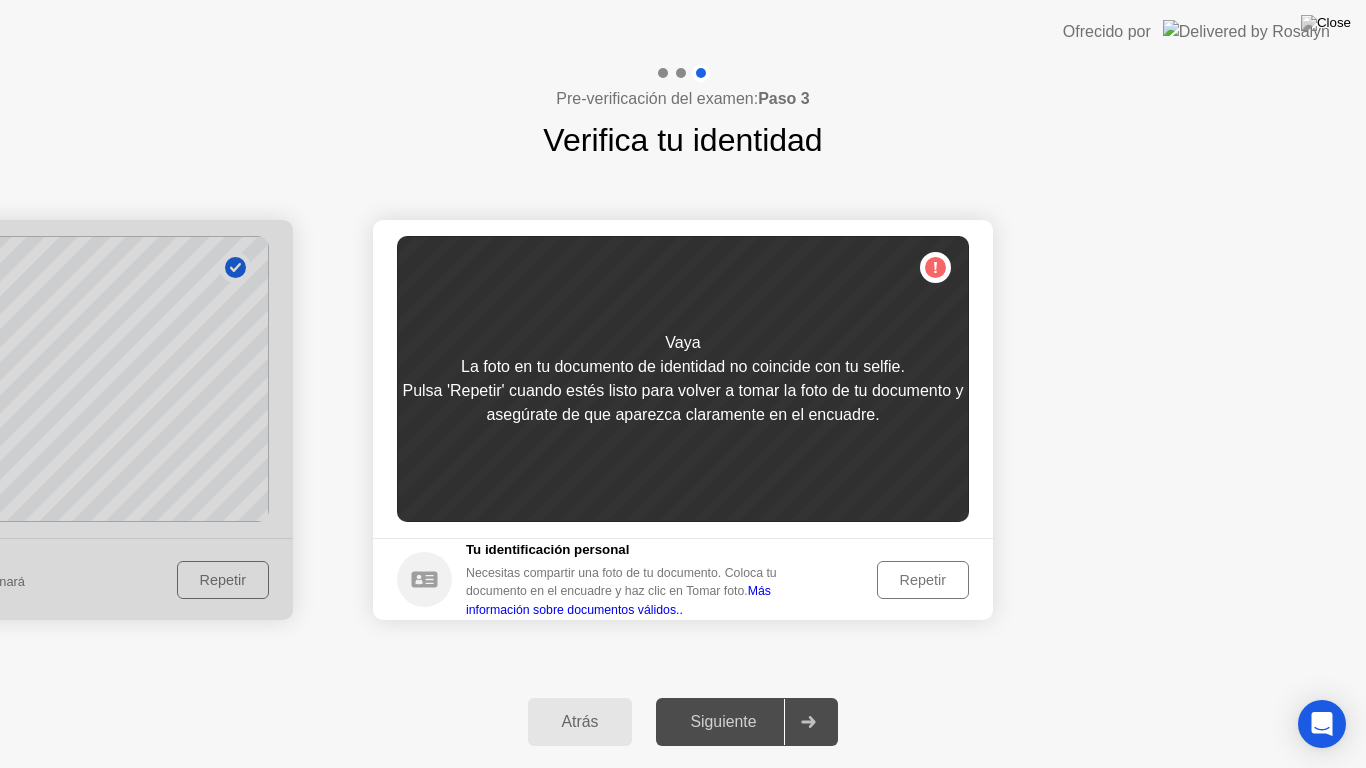 click on "Repetir" 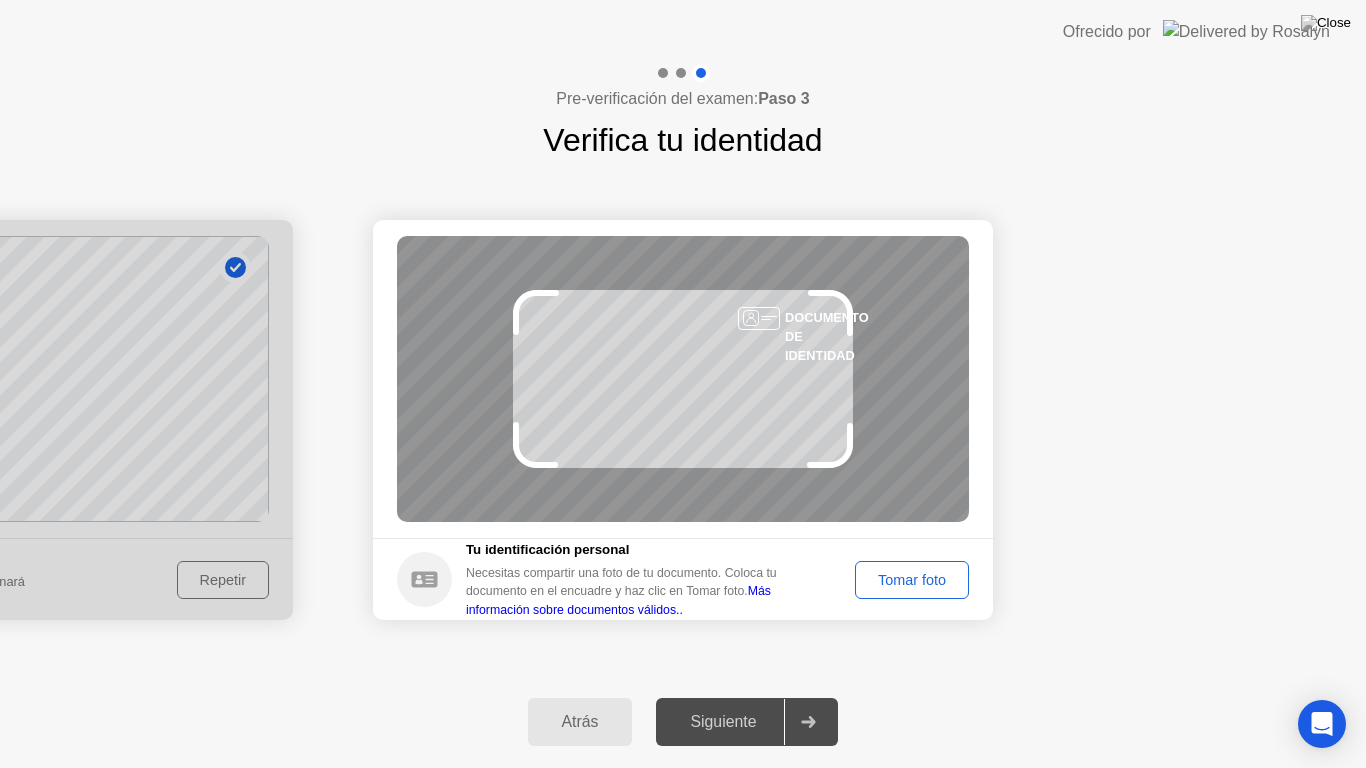 click 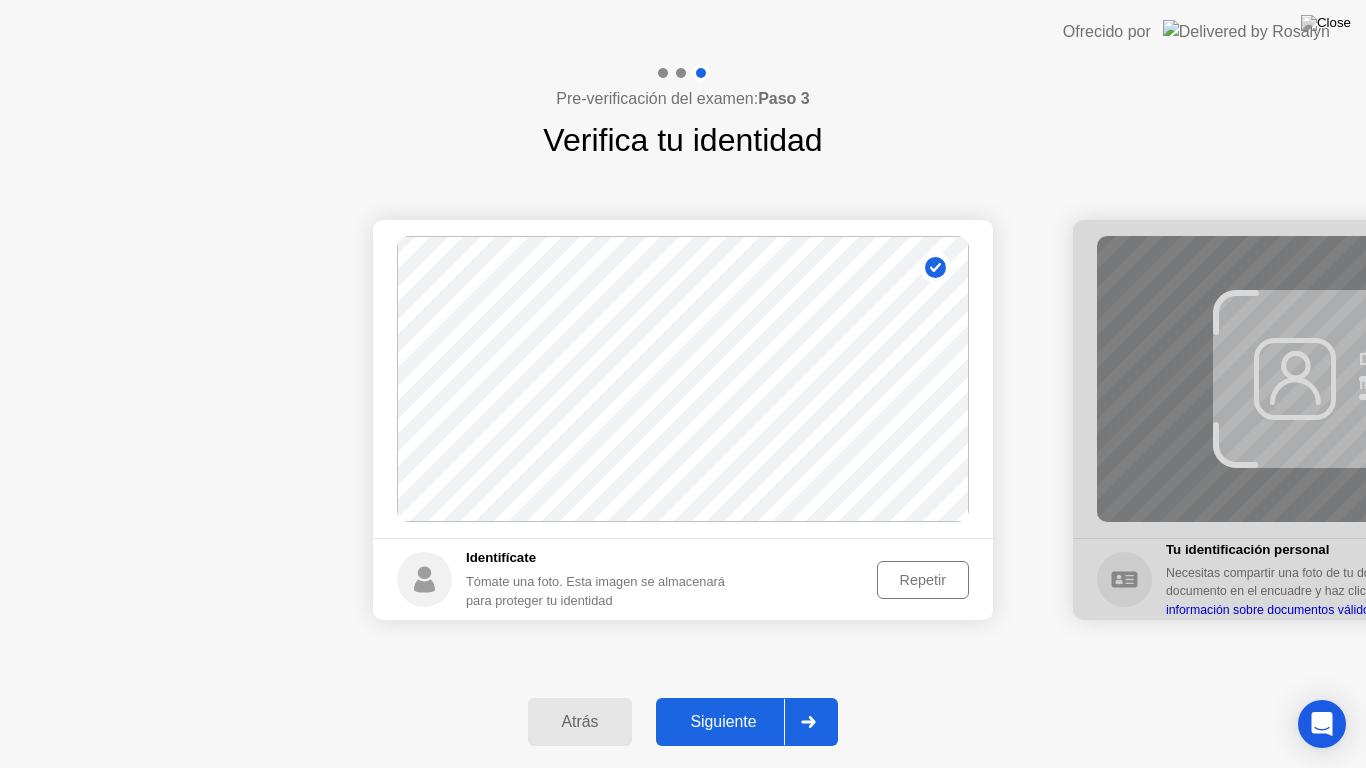 click on "Atrás" 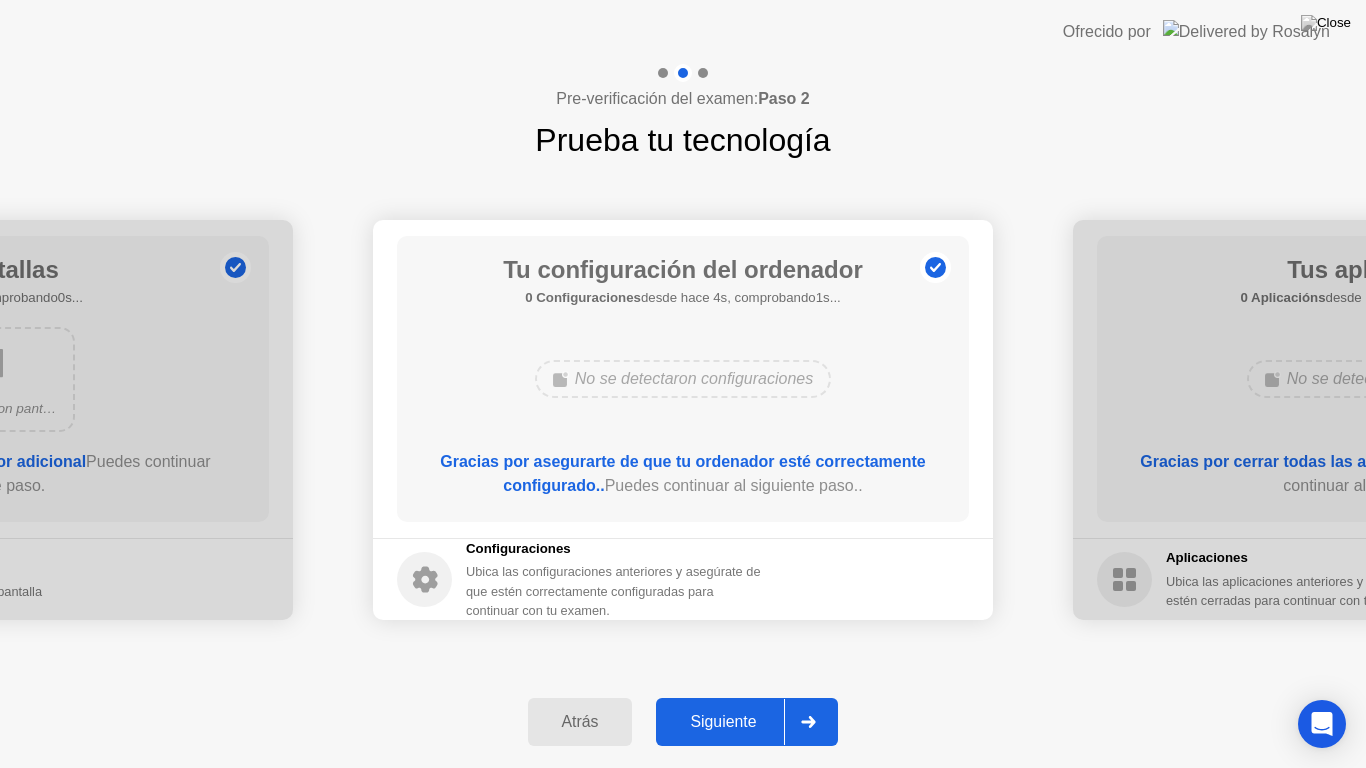 click 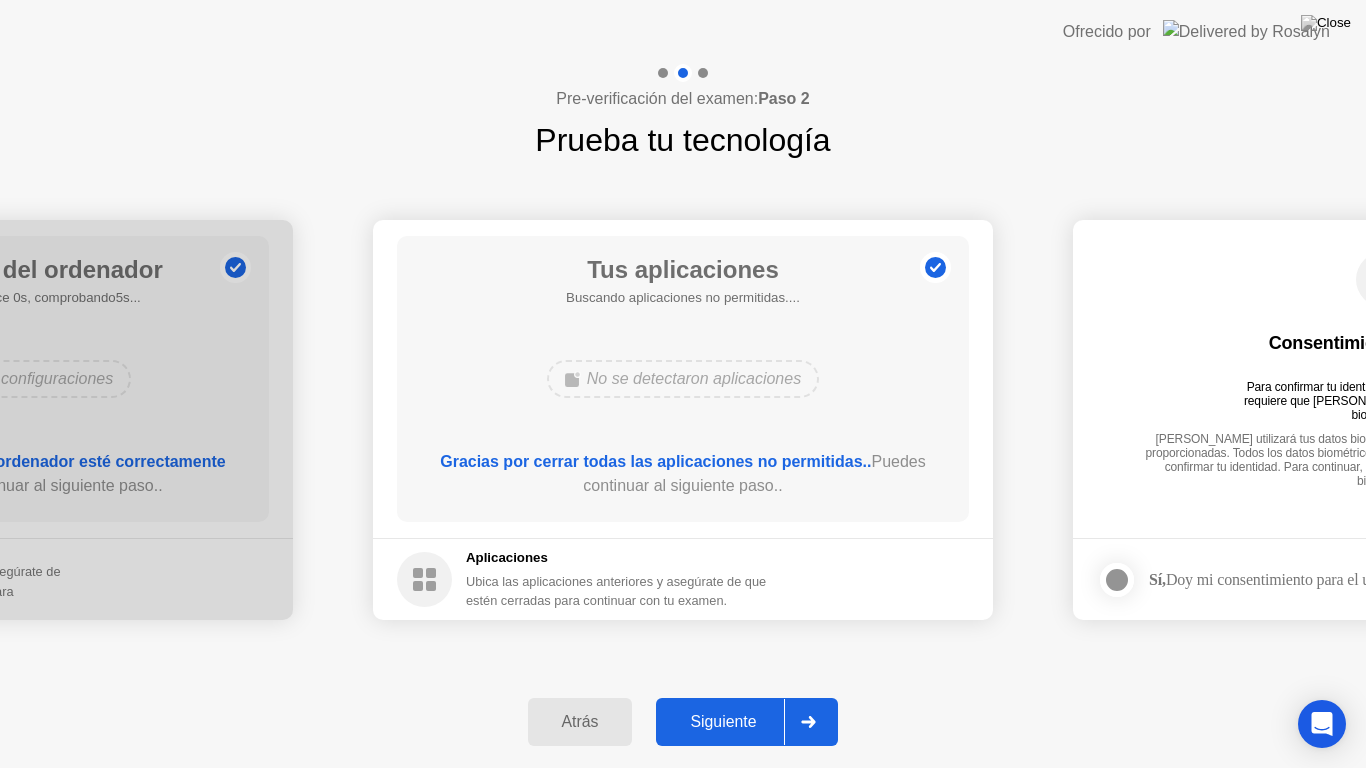 click 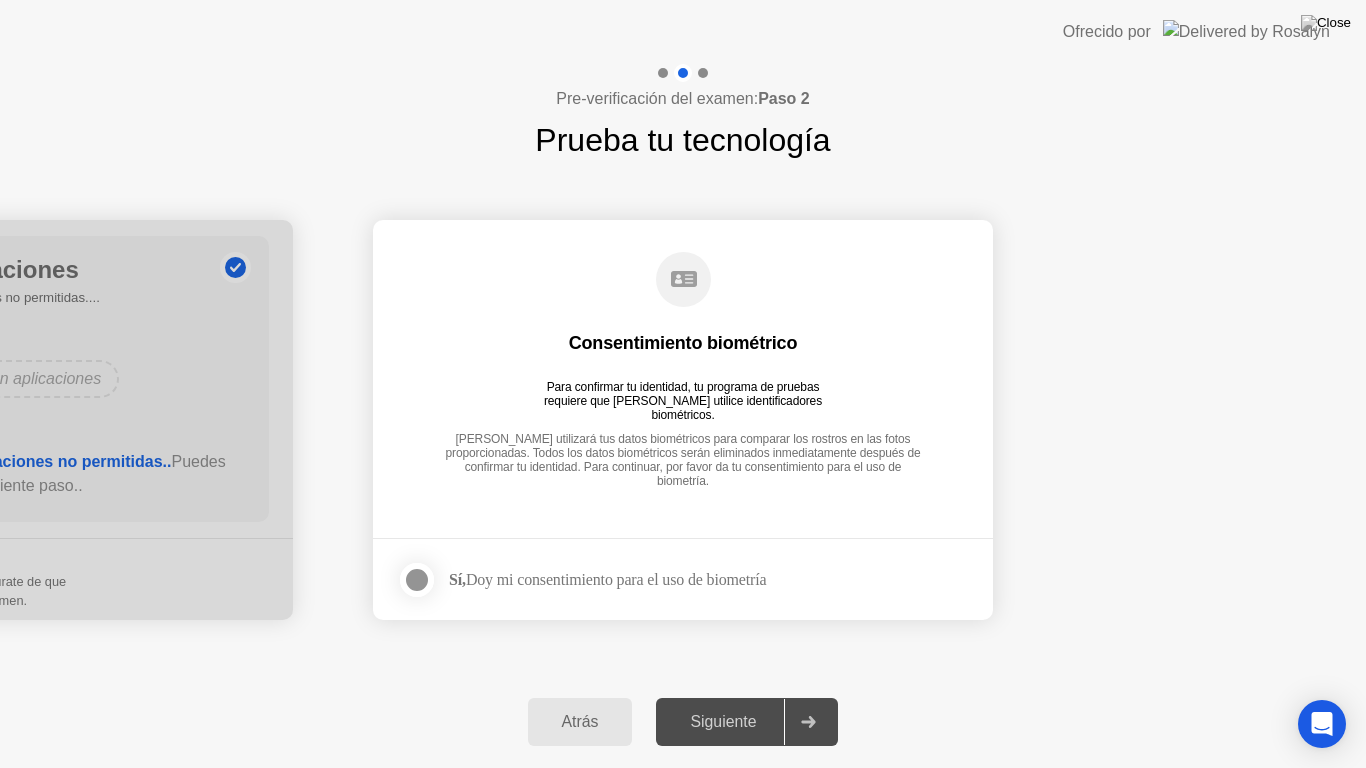 click 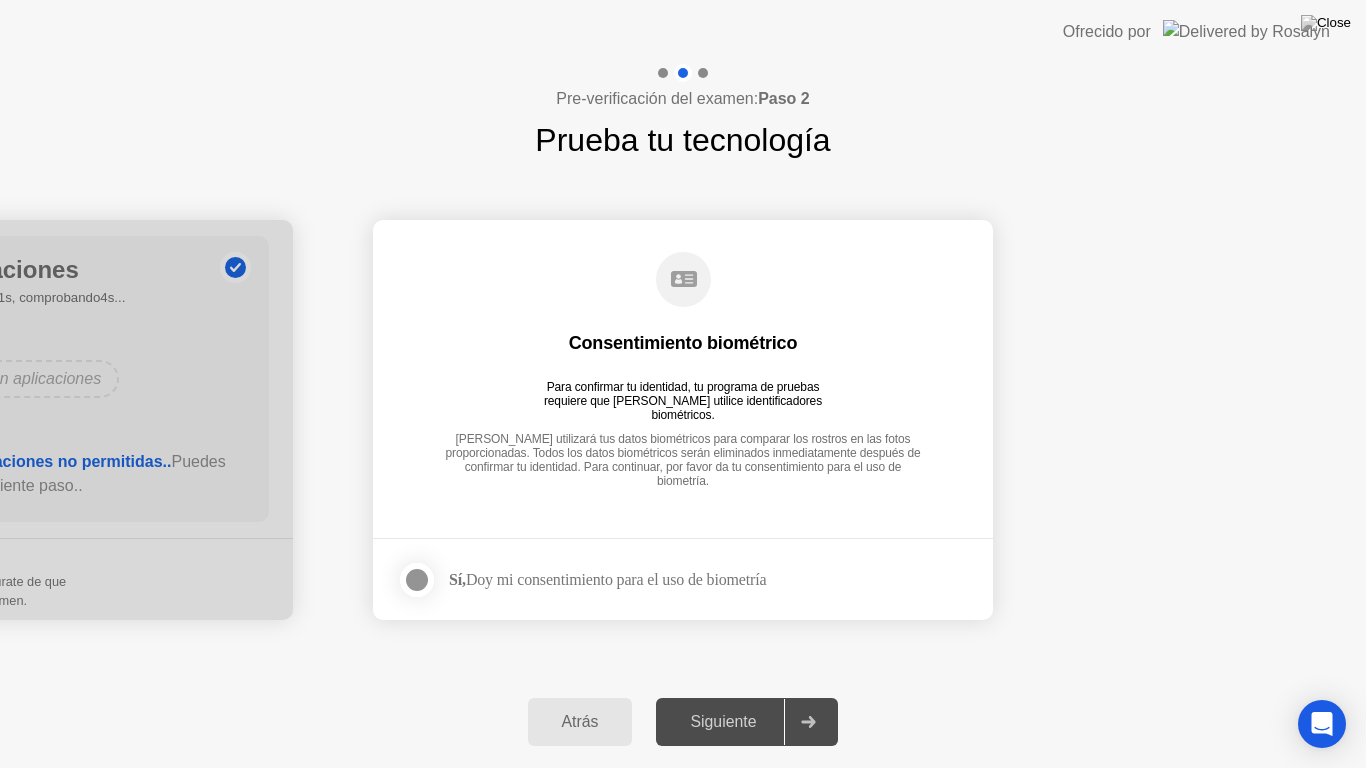 click on "Sí,  Doy mi consentimiento para el uso de biometría" 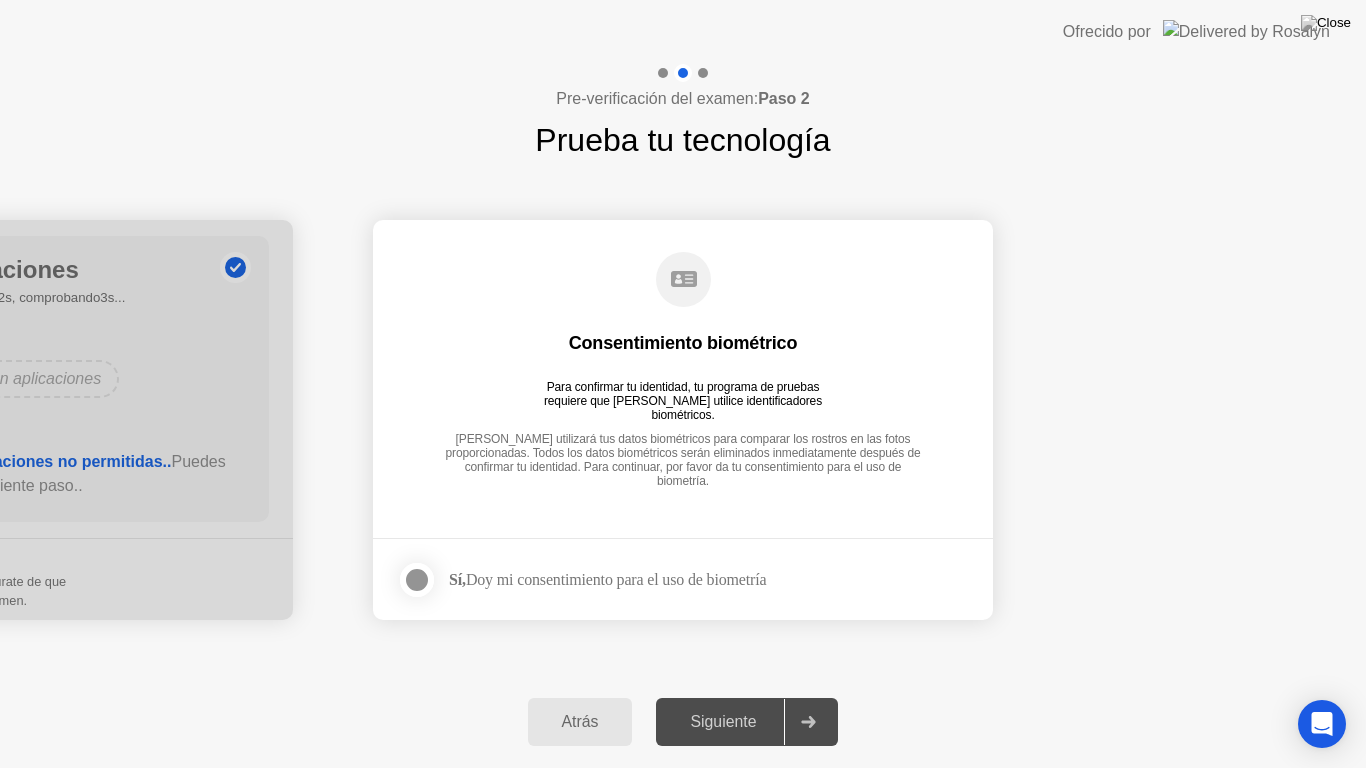 click 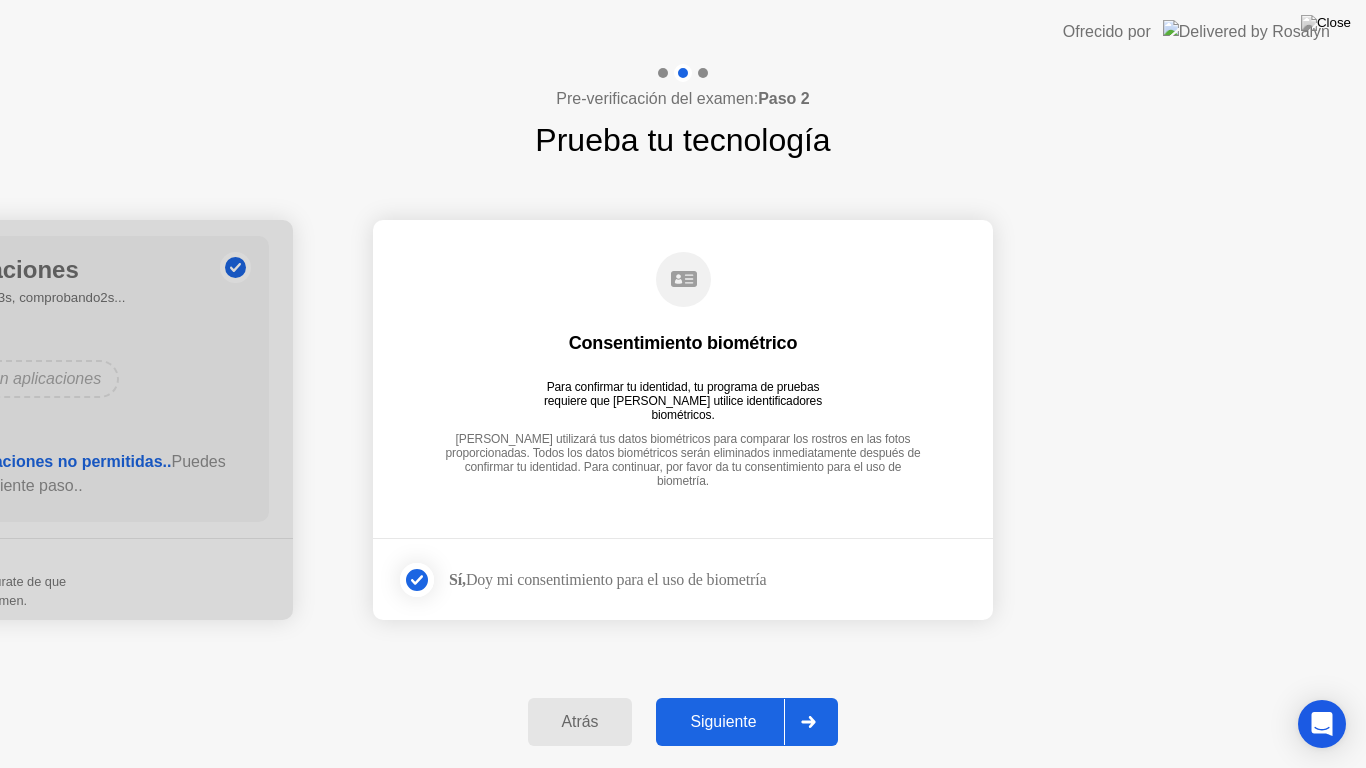 click on "Siguiente" 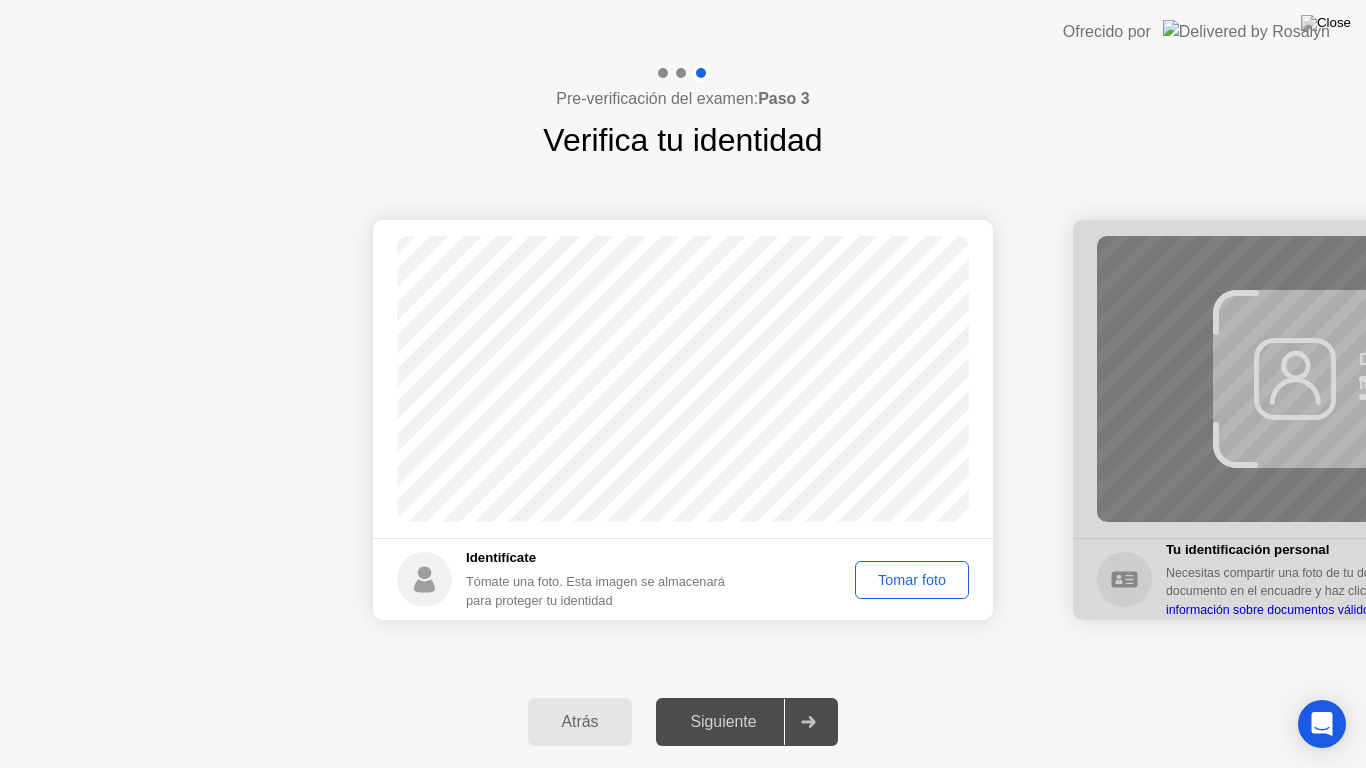click on "Siguiente" 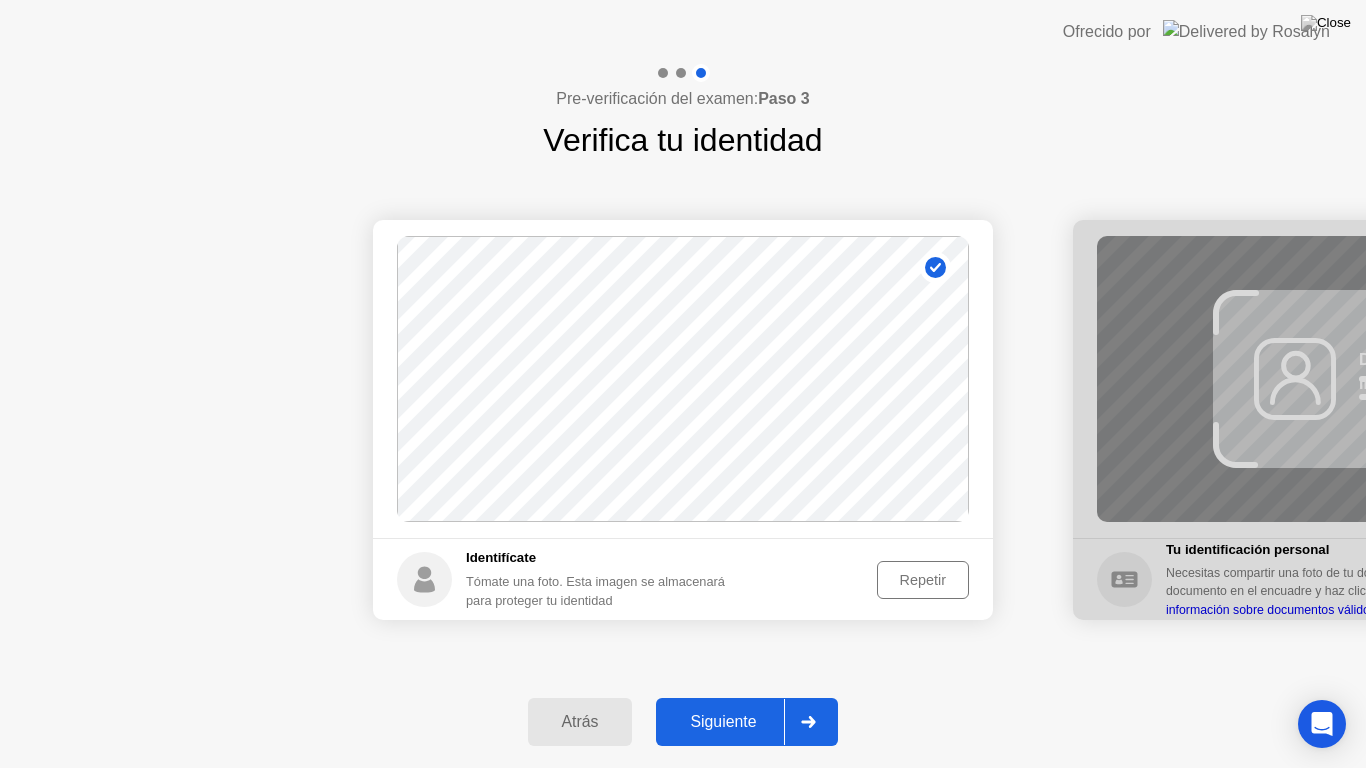 click 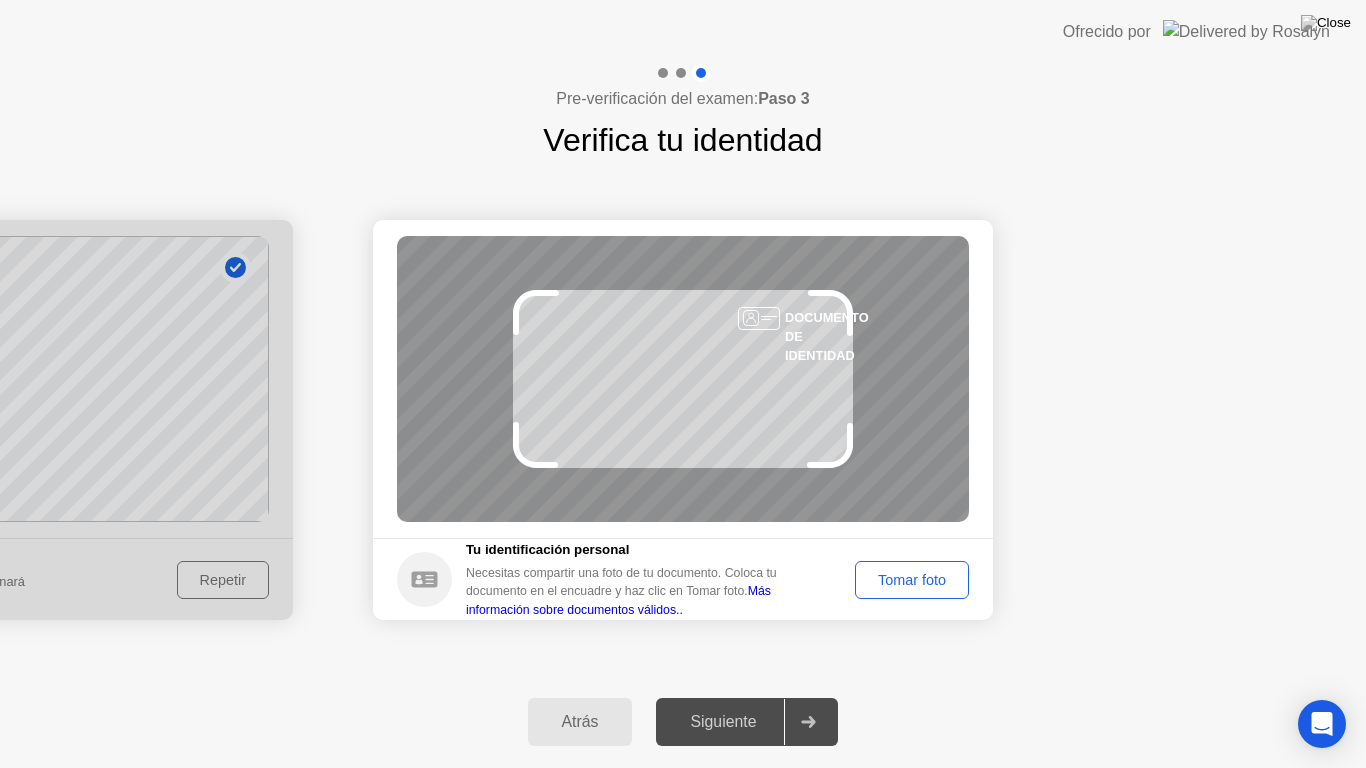 click on "Tomar foto" 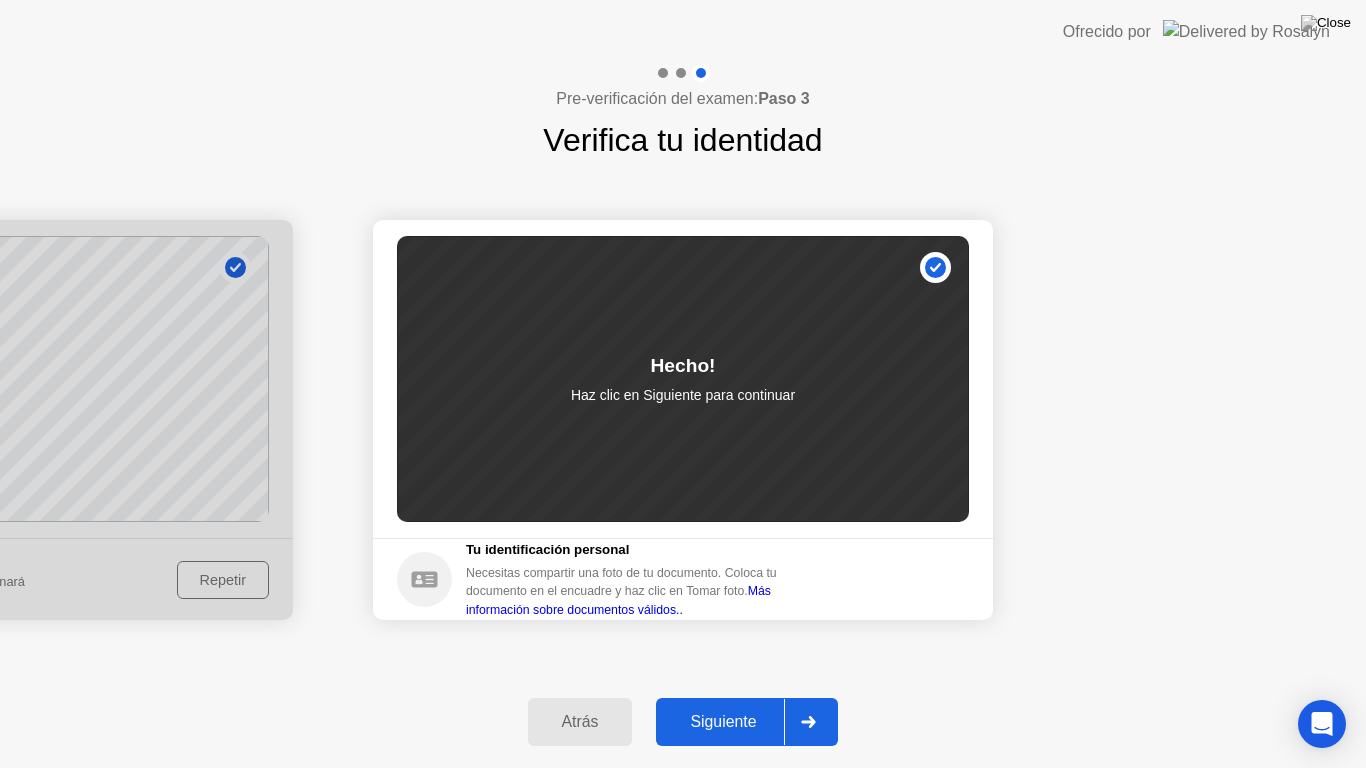 click on "Siguiente" 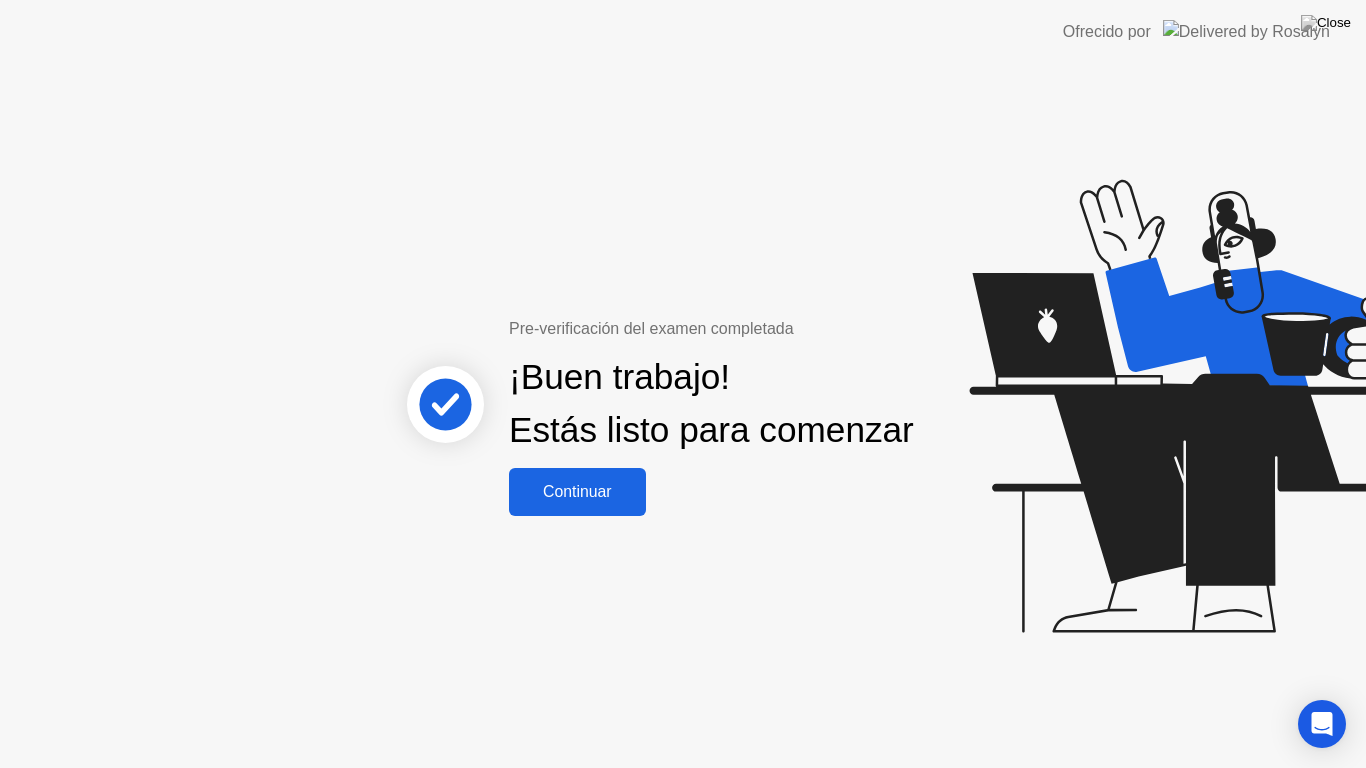 click on "Continuar" 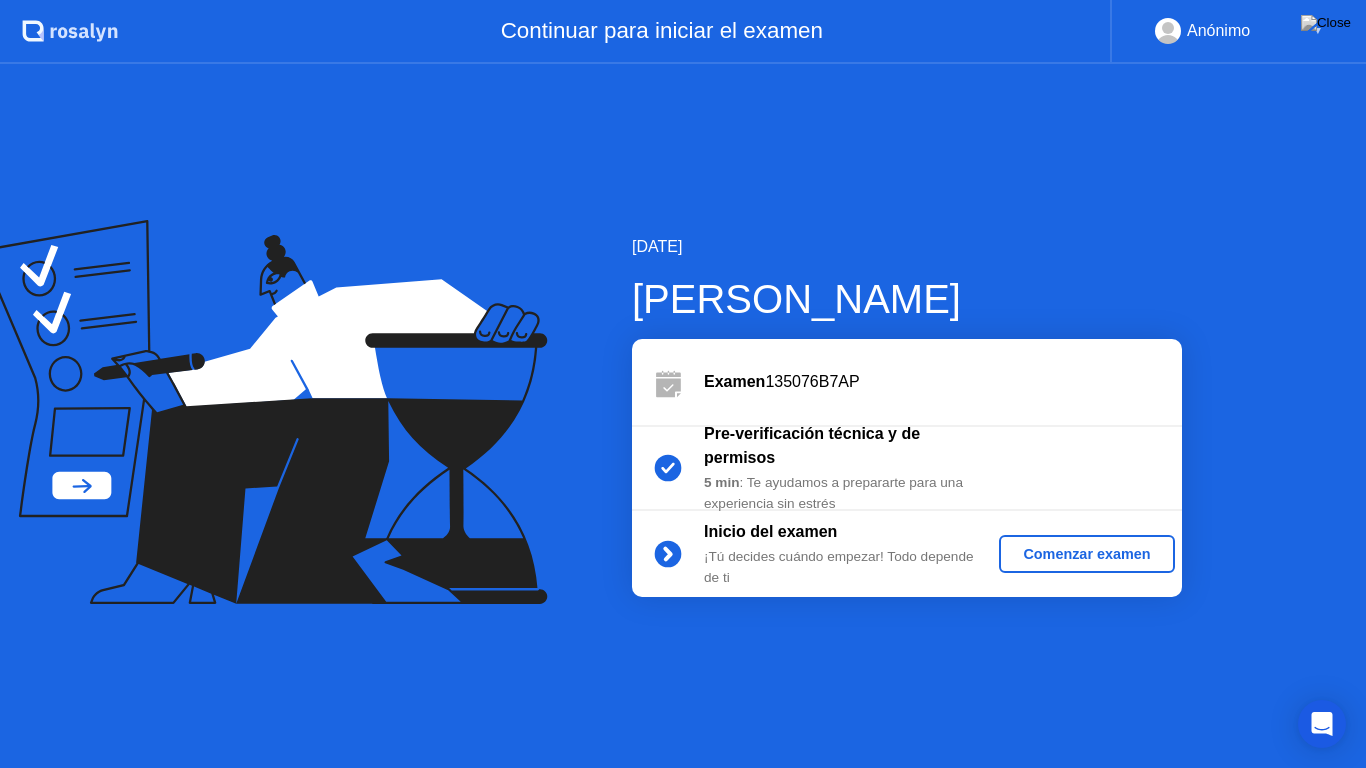 click on "Comenzar examen" 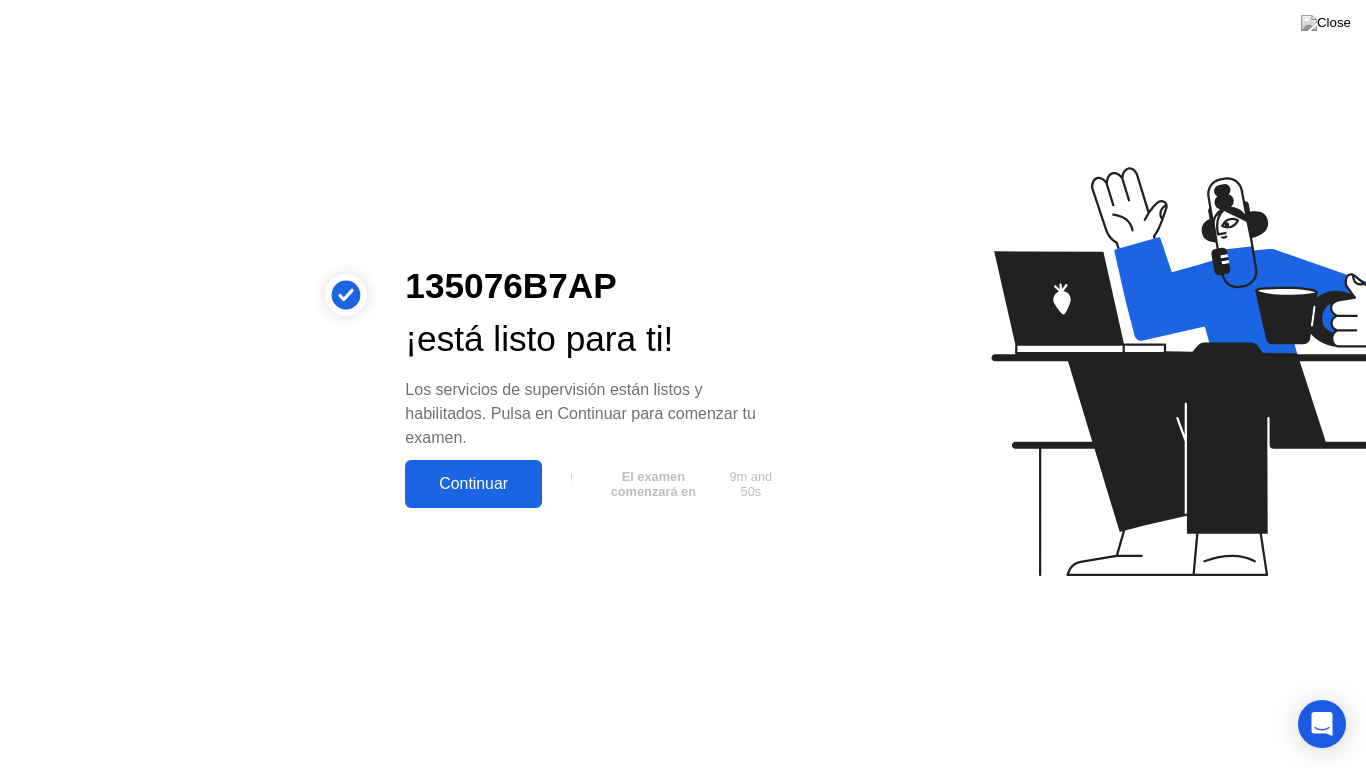 click on "Continuar" 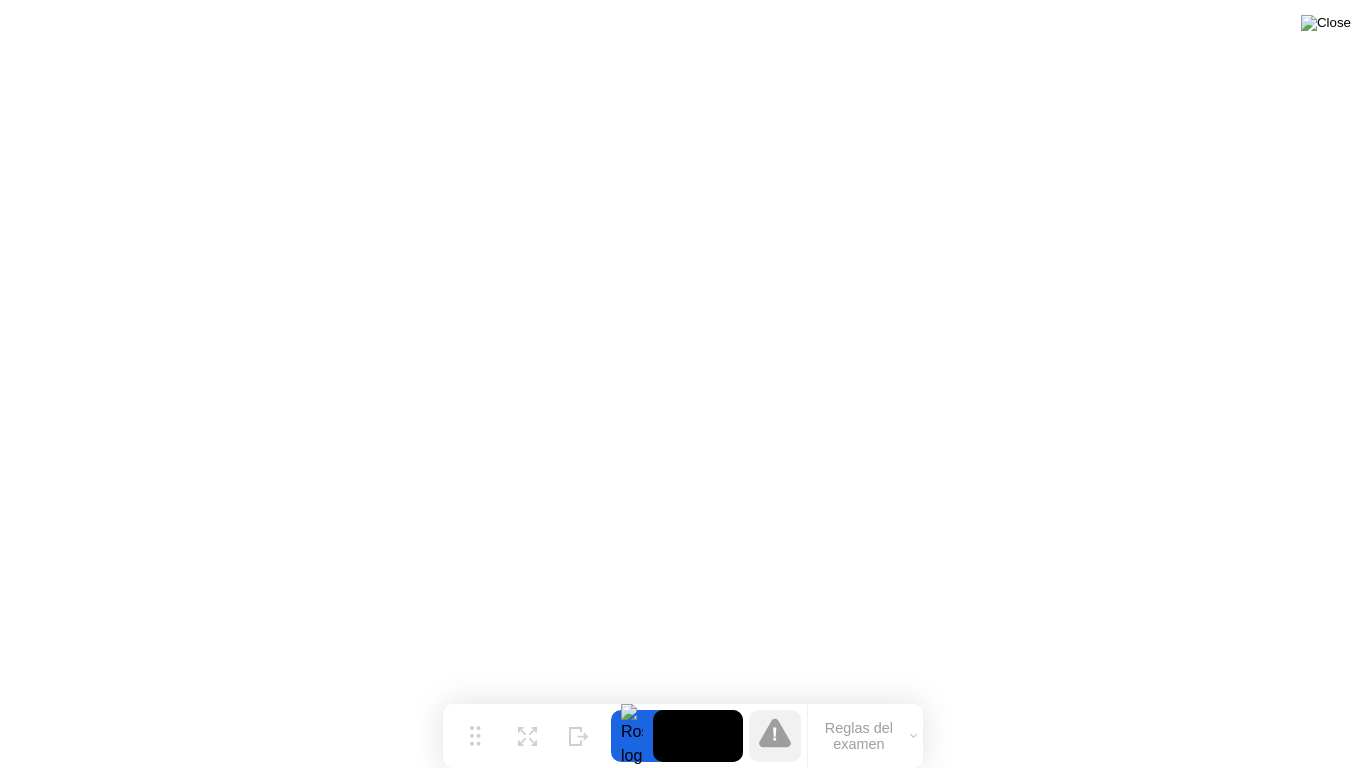 click at bounding box center [1326, 23] 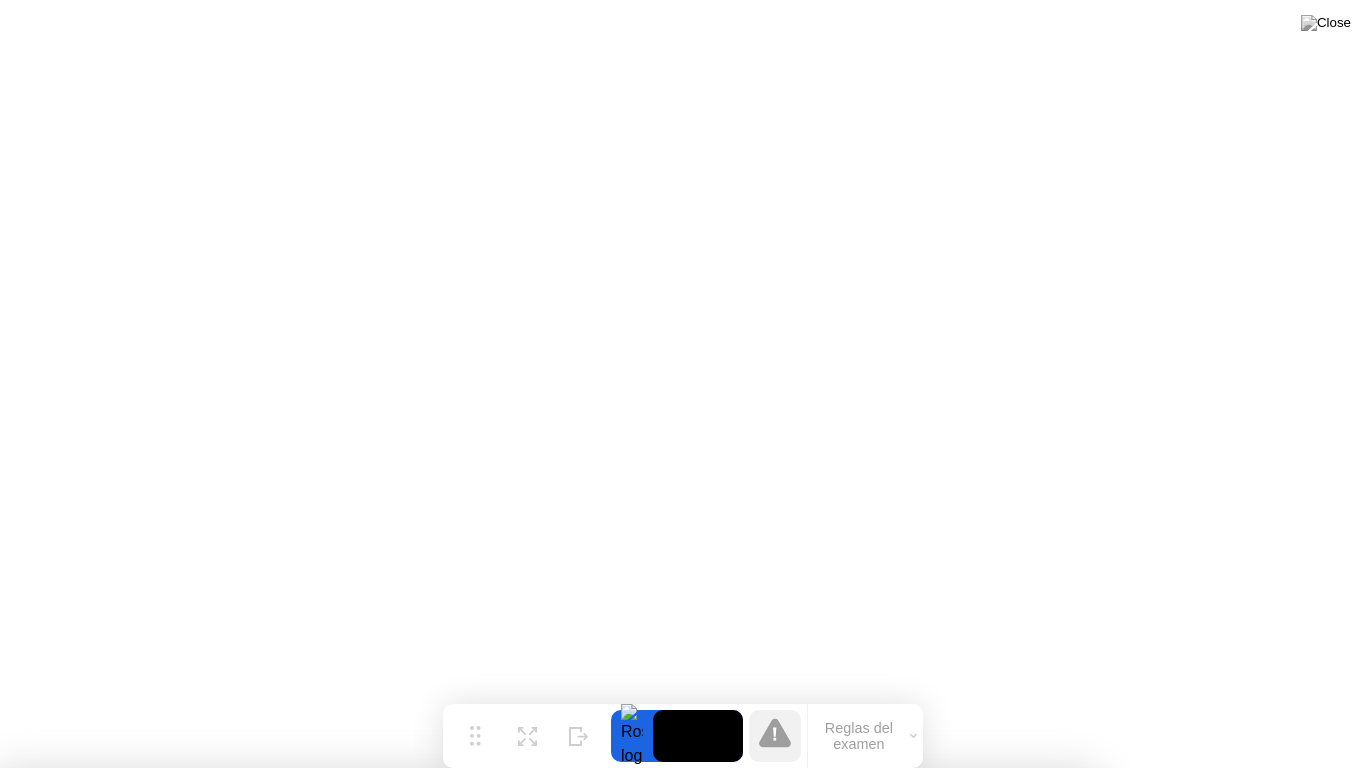 click on "Sí" at bounding box center (498, 881) 